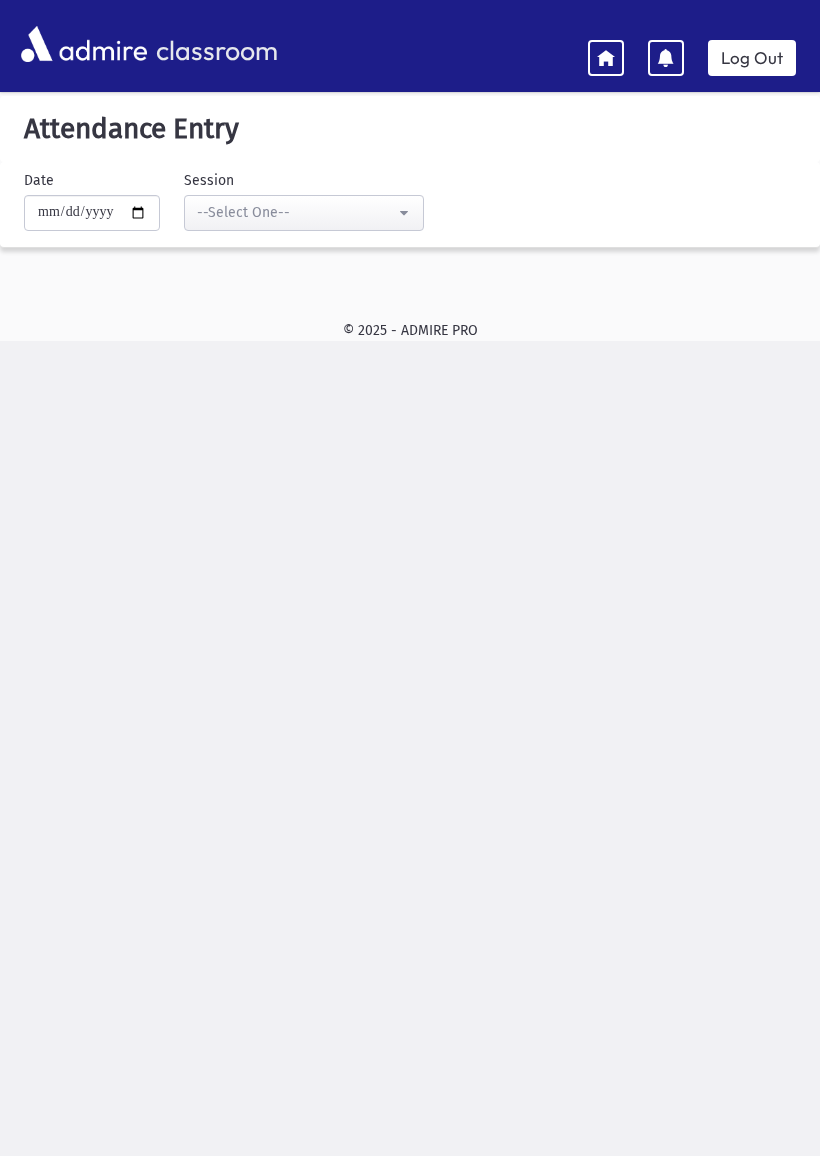 scroll, scrollTop: 0, scrollLeft: 0, axis: both 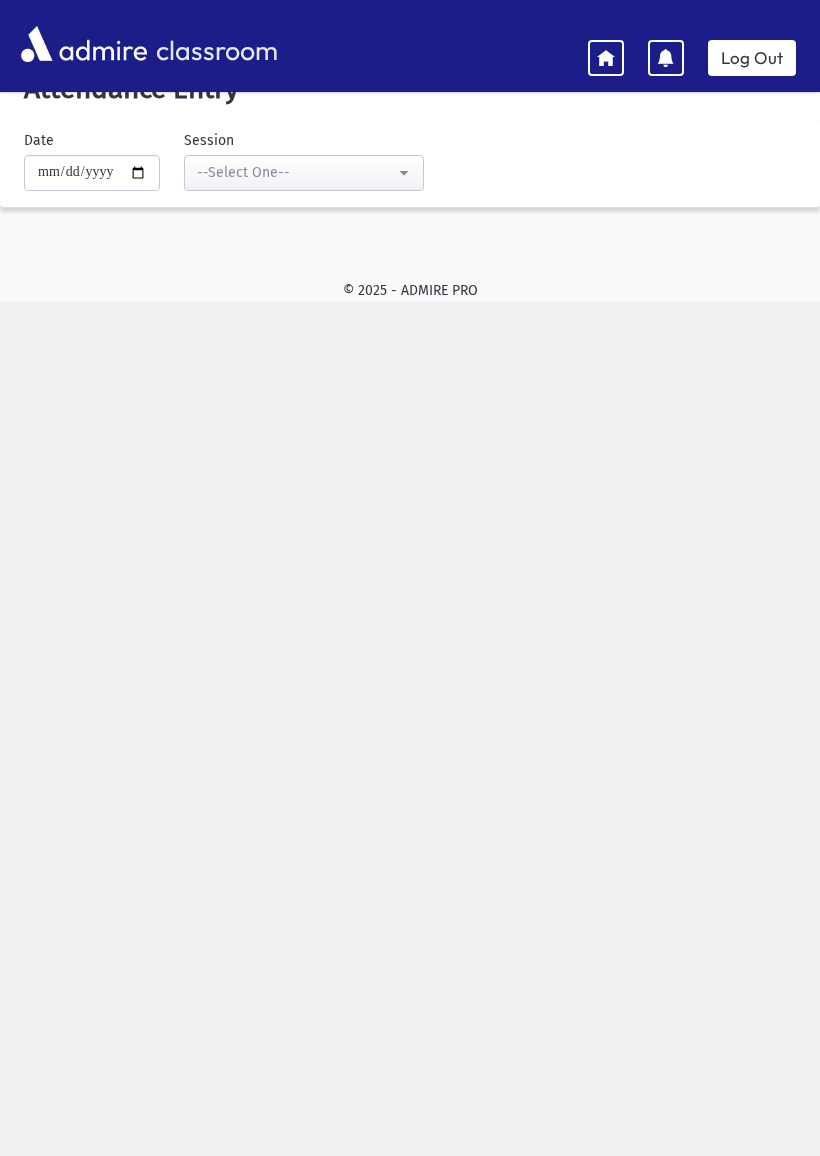 click on "**********" at bounding box center (92, 173) 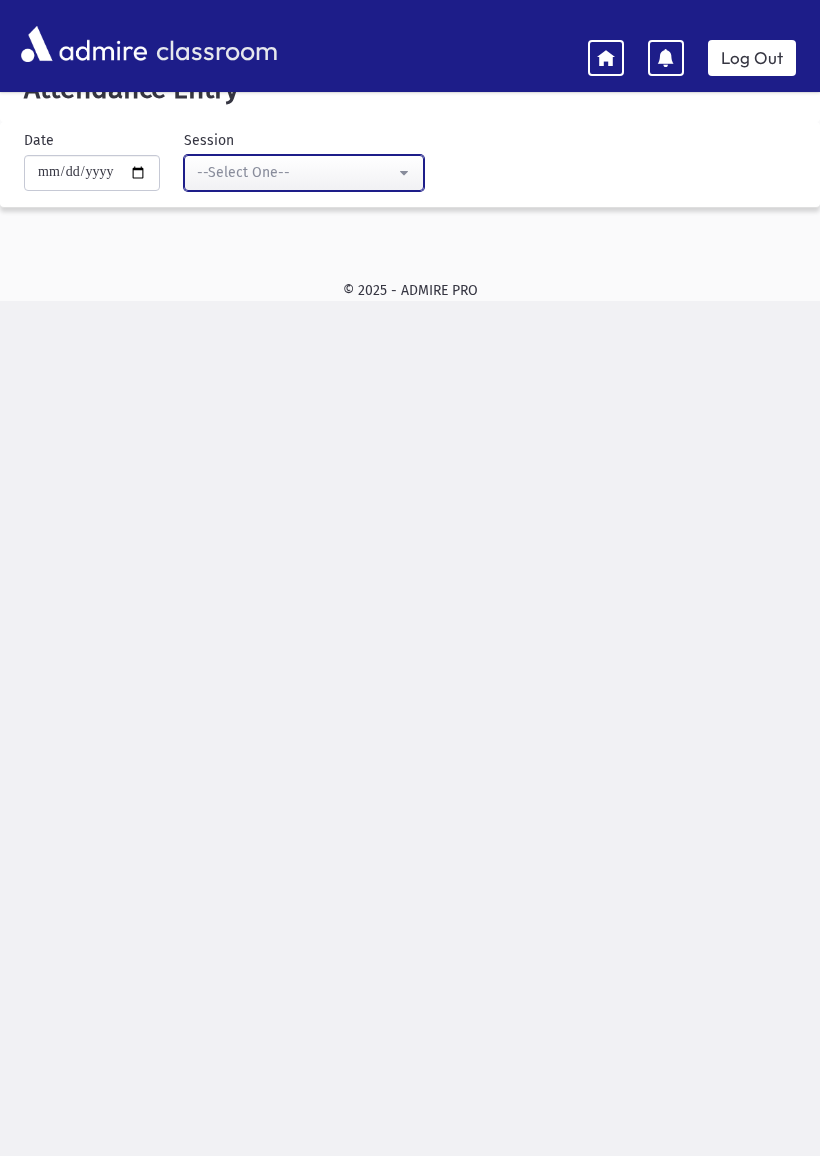 click on "--Select One--" at bounding box center (296, 172) 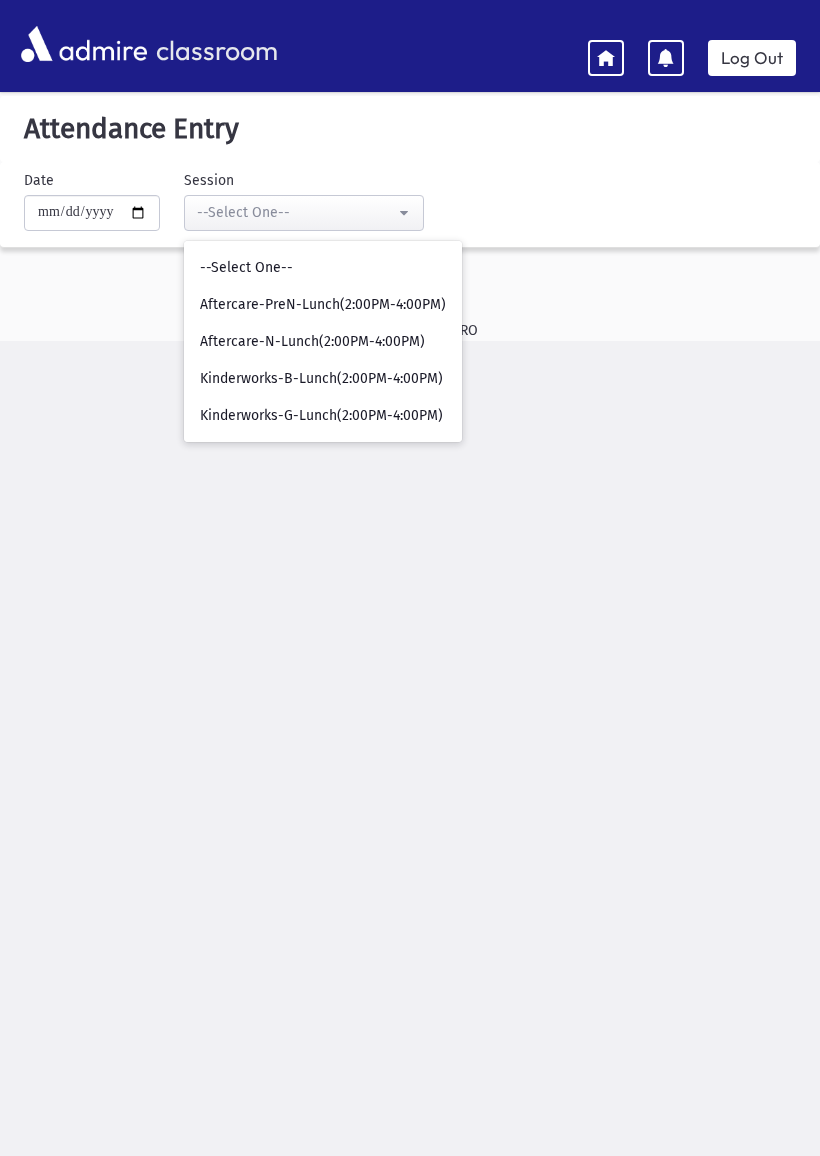 scroll, scrollTop: 40, scrollLeft: 0, axis: vertical 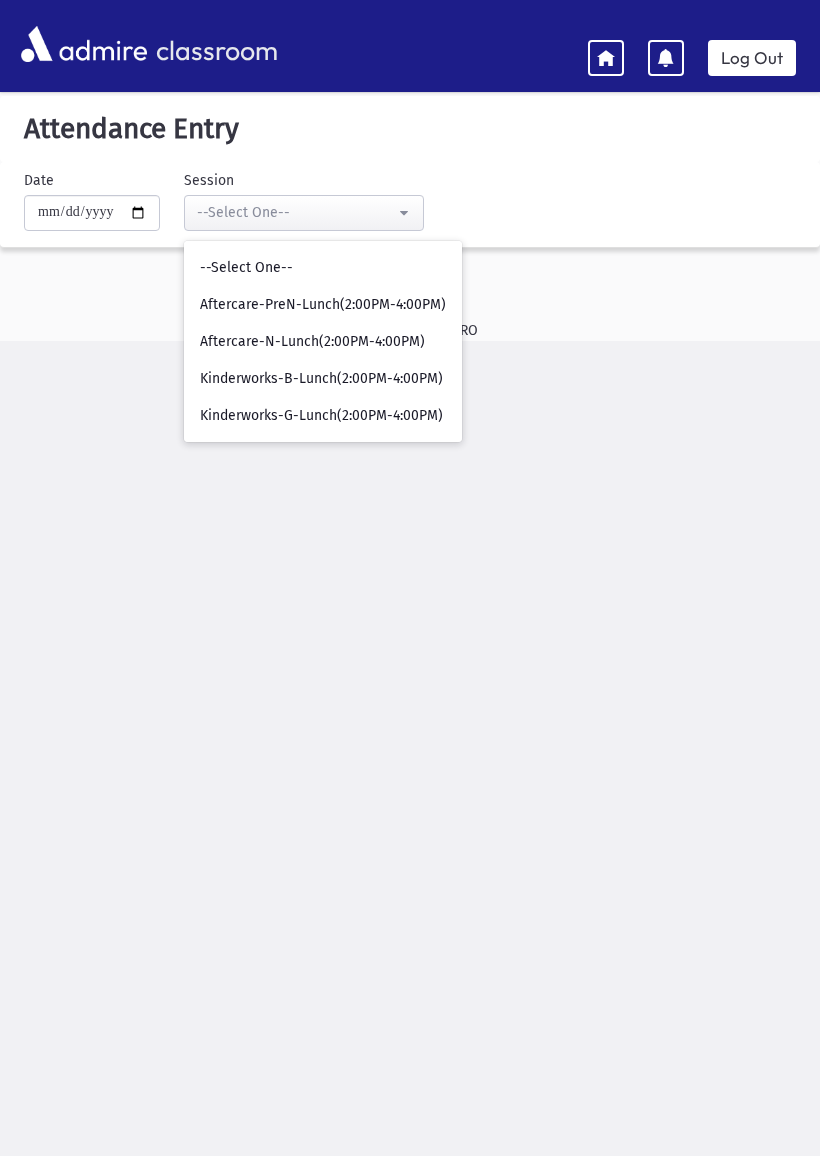 click at bounding box center [606, 57] 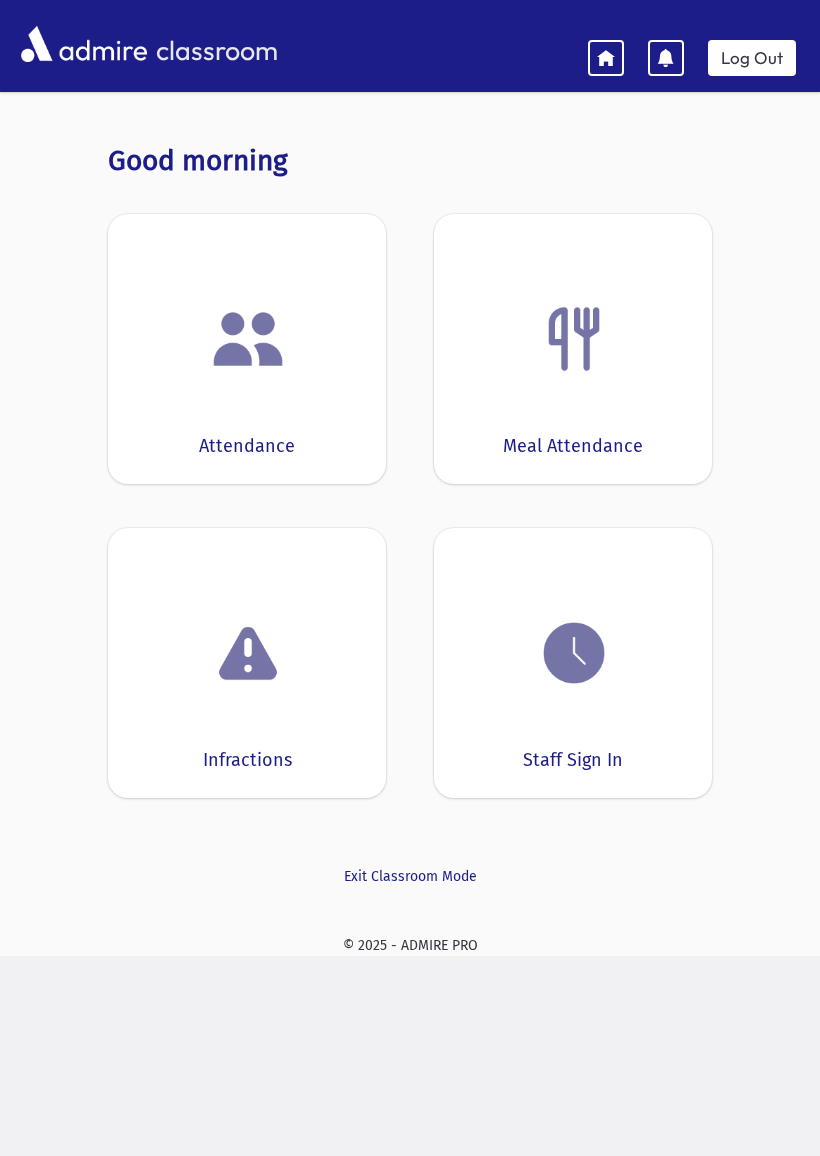 click at bounding box center (574, 339) 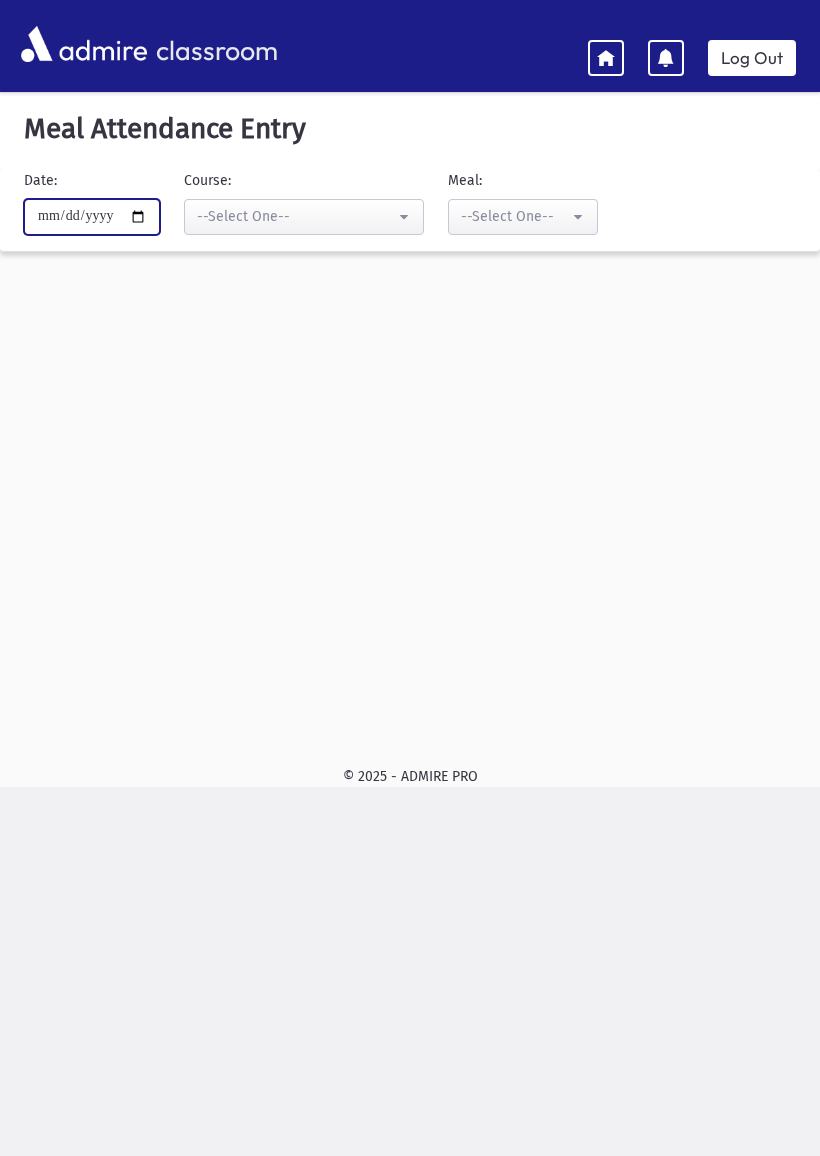 click on "**********" at bounding box center [92, 217] 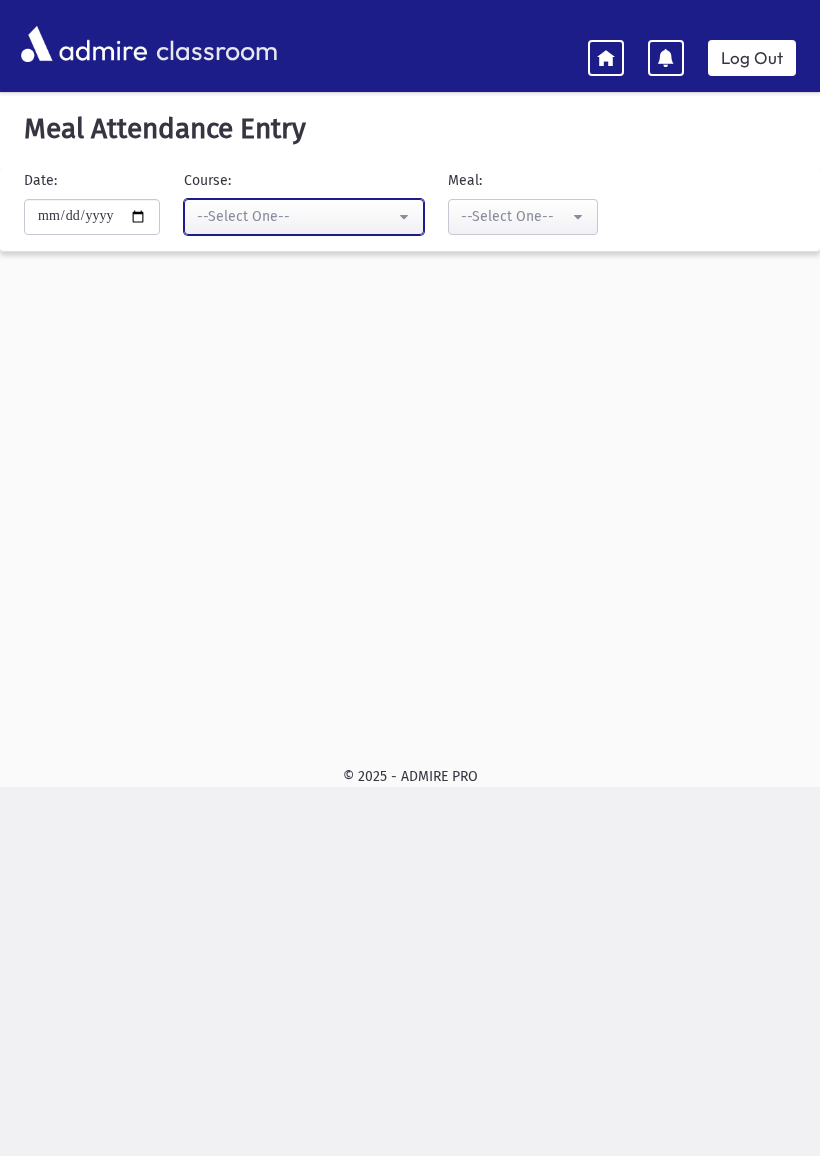 click on "--Select One--" at bounding box center [296, 216] 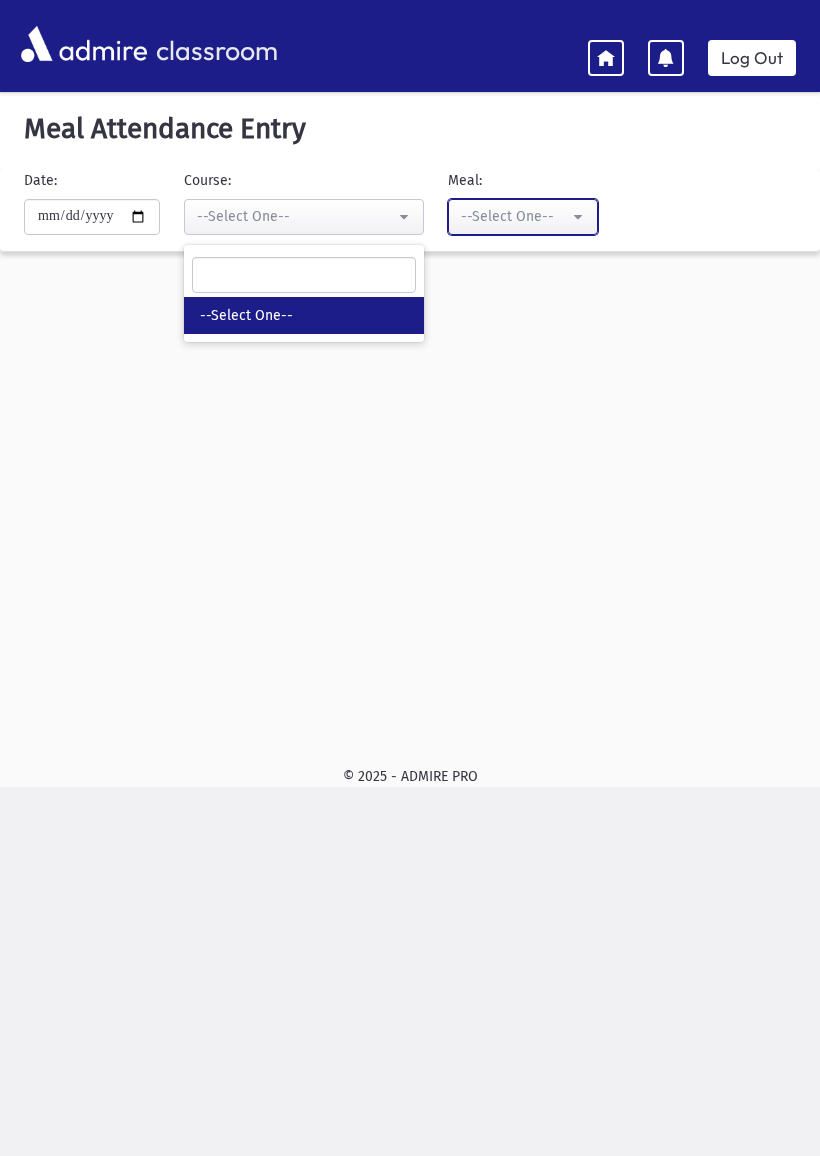 click on "--Select One--" at bounding box center (515, 216) 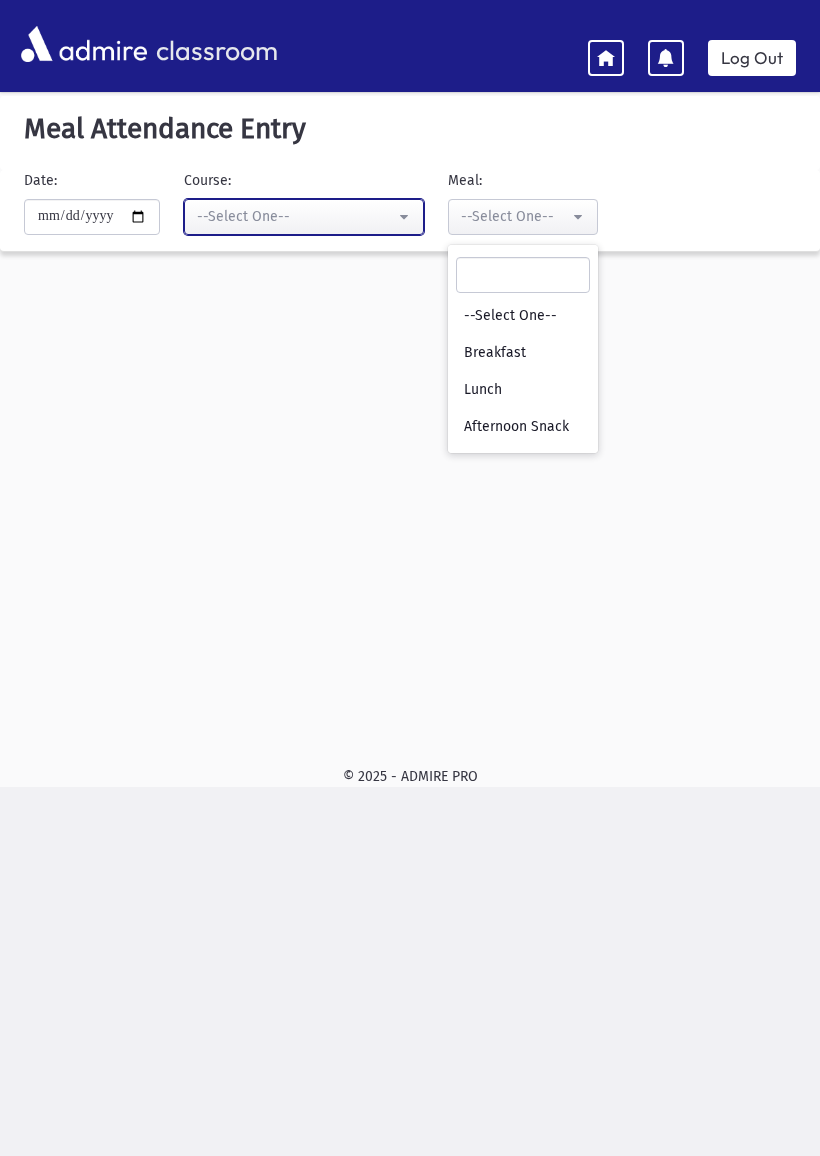 click on "--Select One--" at bounding box center (296, 216) 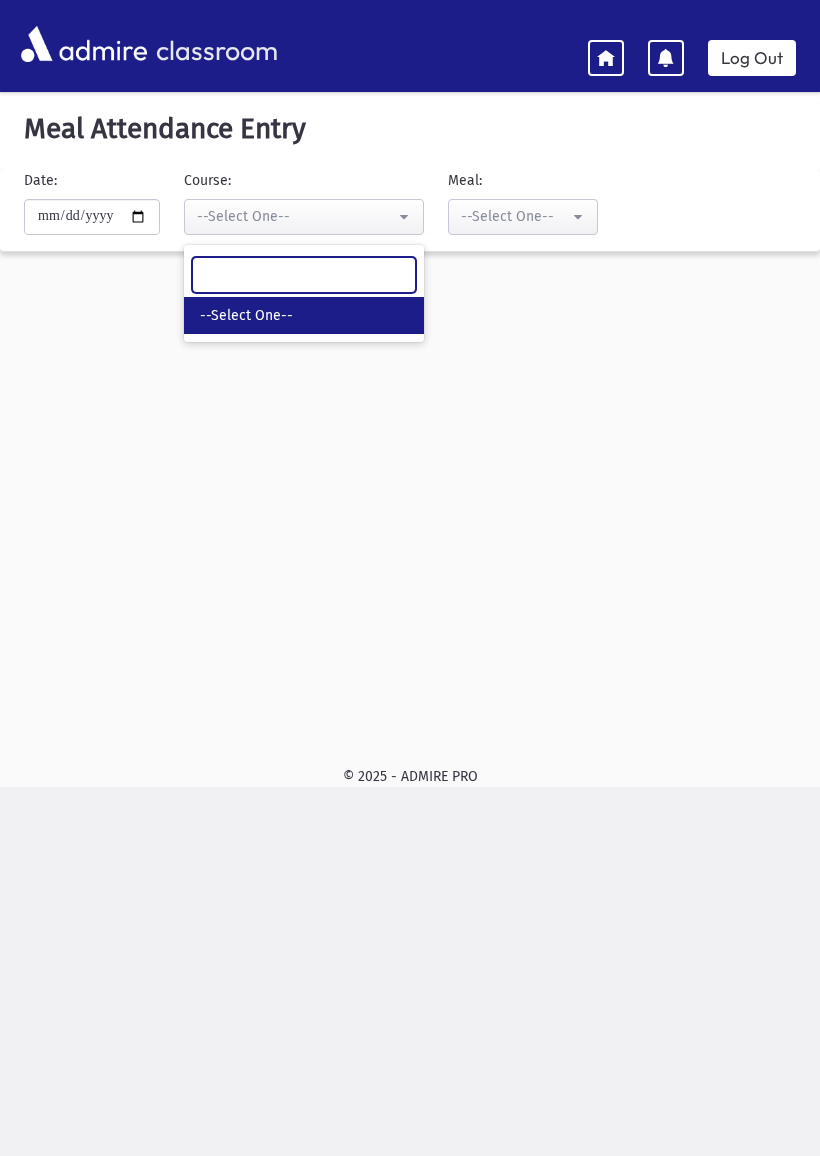 click at bounding box center (304, 275) 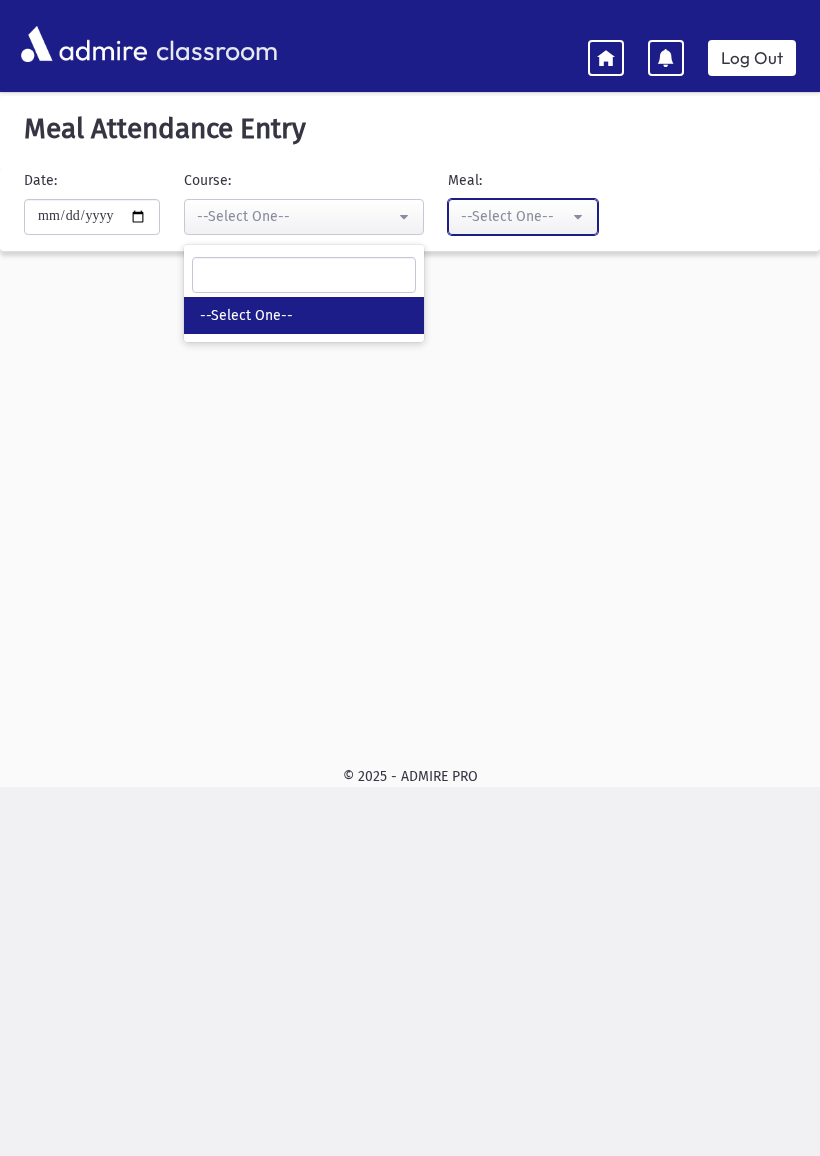 click on "--Select One--" at bounding box center [515, 216] 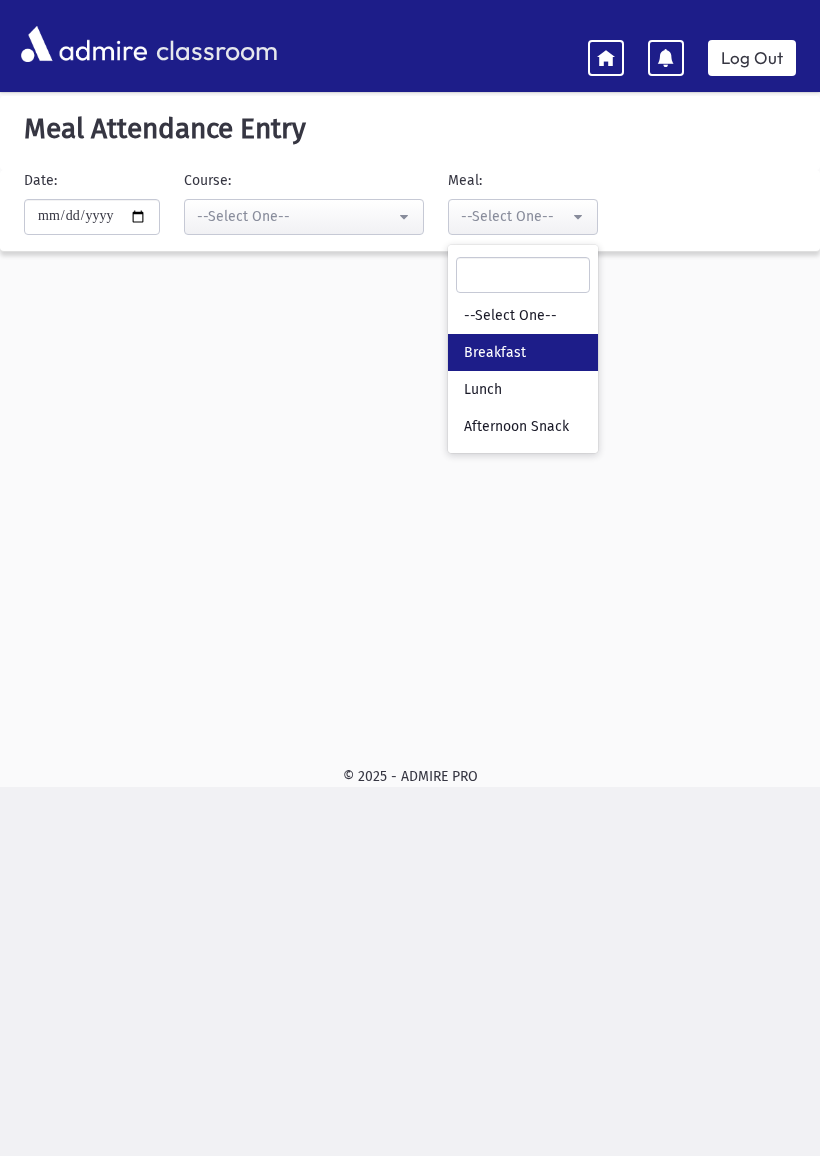 click on "Breakfast" at bounding box center (523, 352) 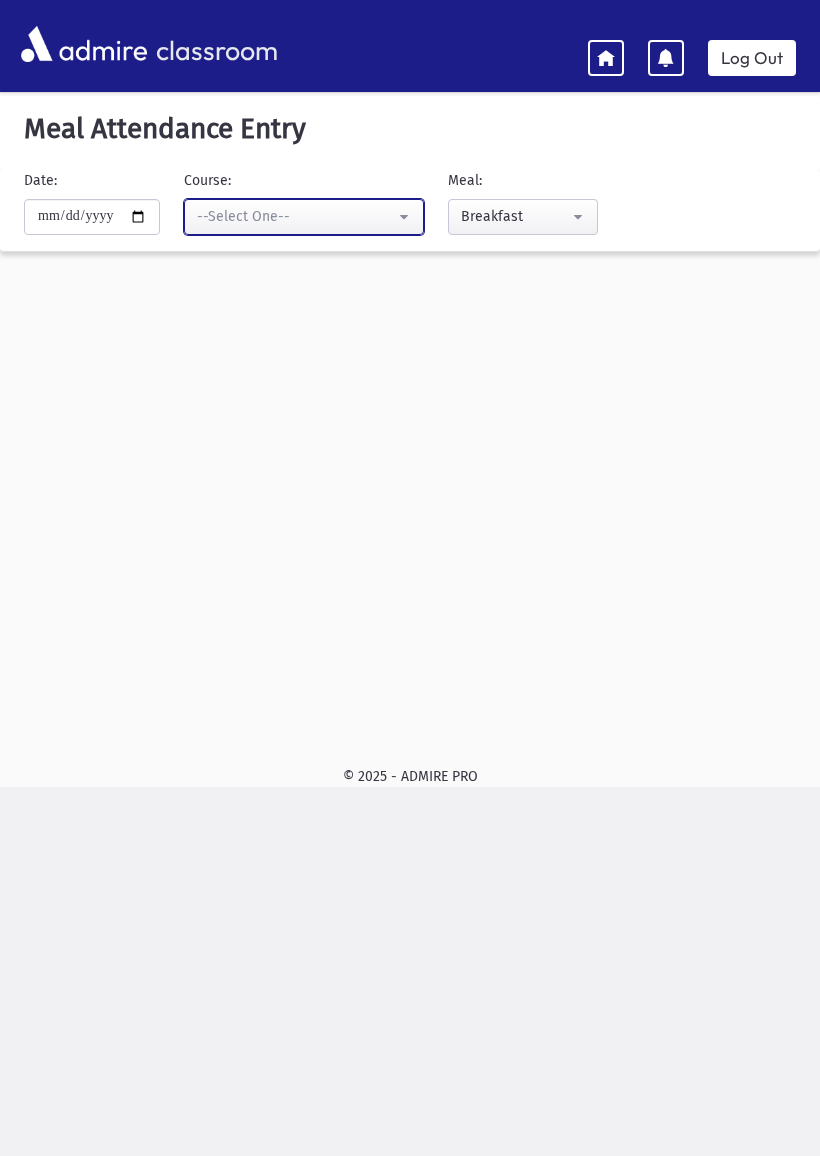 click on "--Select One--" at bounding box center (304, 217) 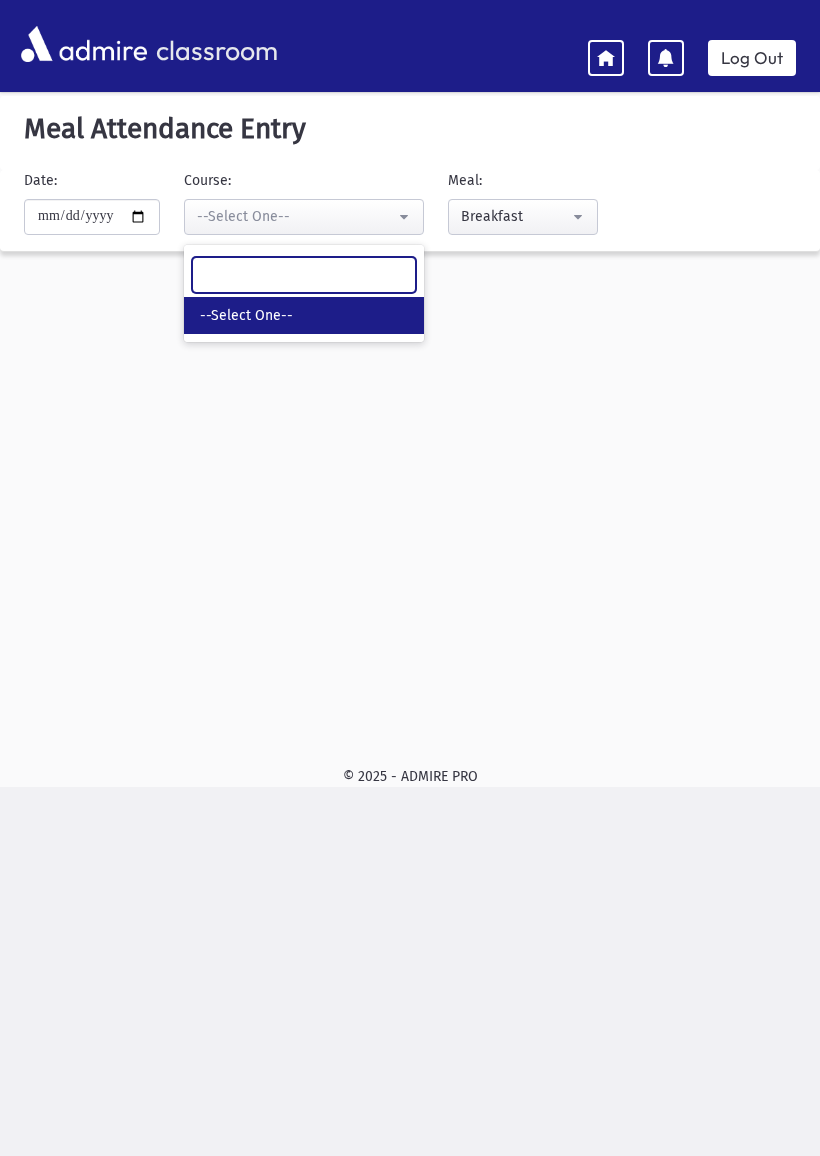 click at bounding box center [304, 275] 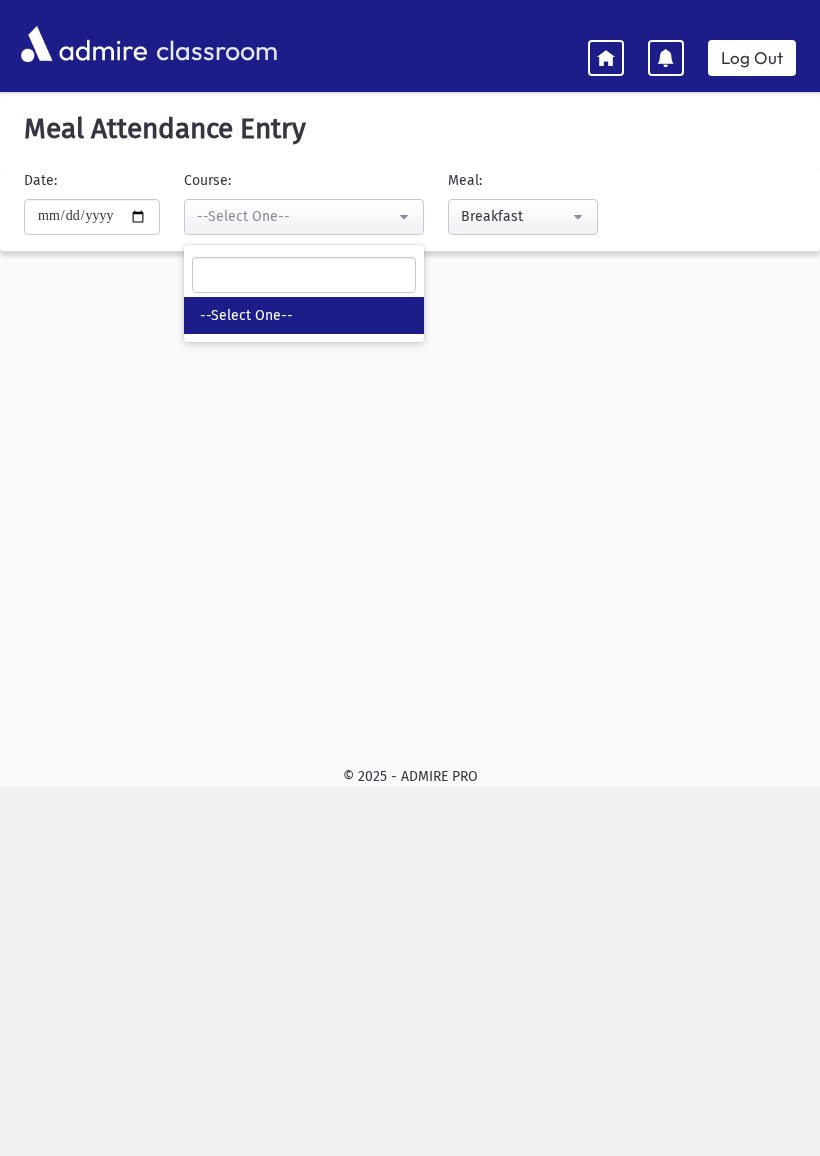 click on "**********" at bounding box center [410, 419] 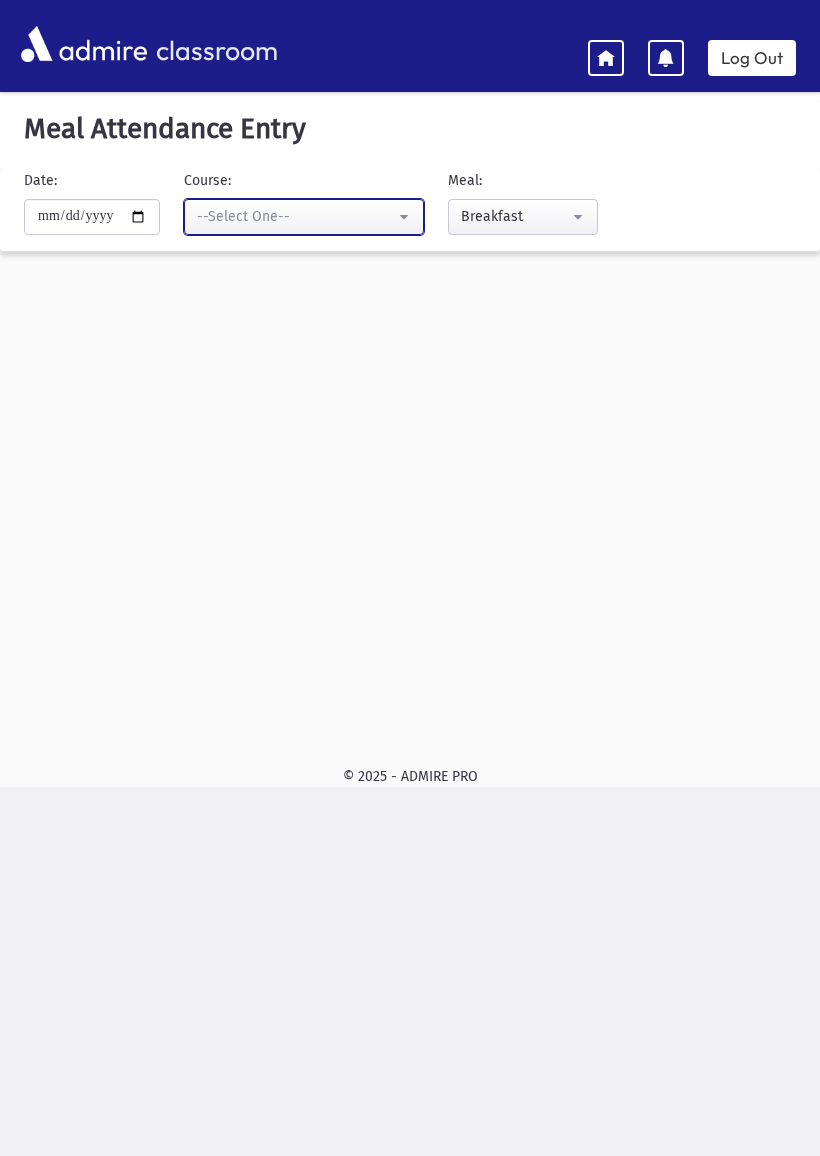 click on "--Select One--" at bounding box center (296, 216) 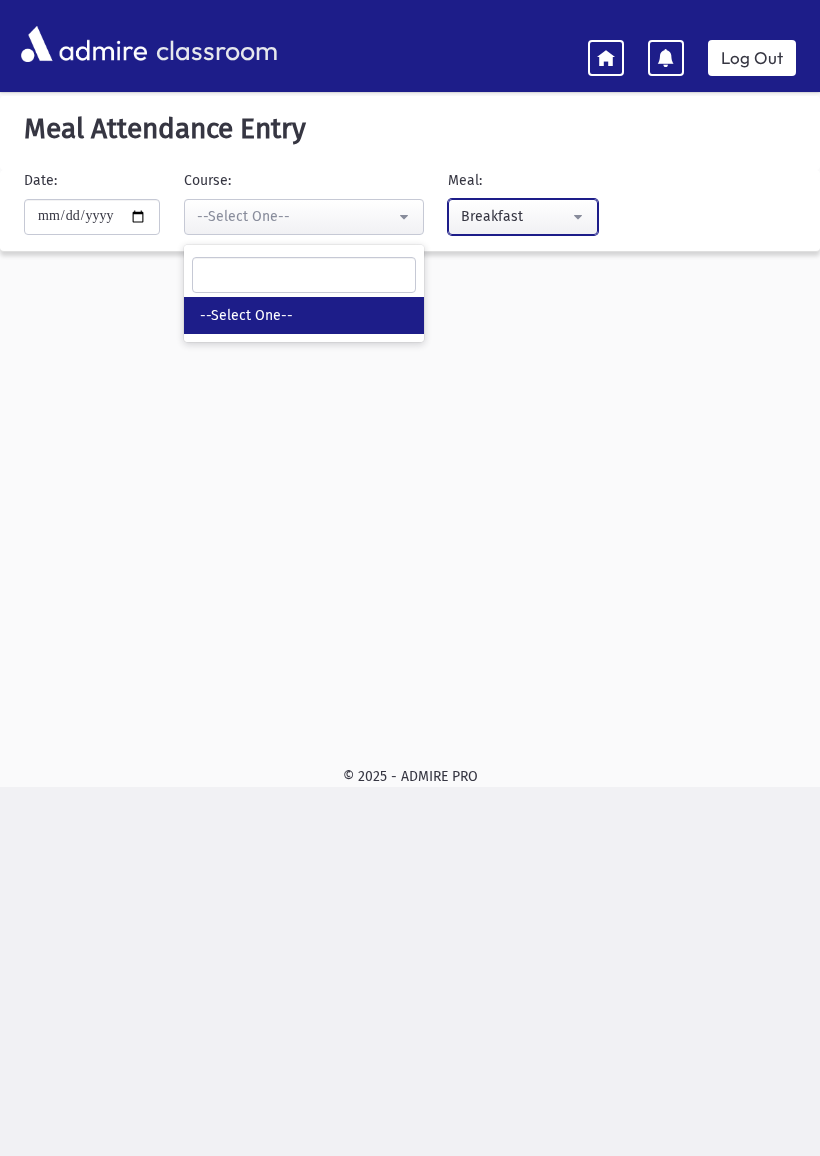 click on "Breakfast" at bounding box center (515, 216) 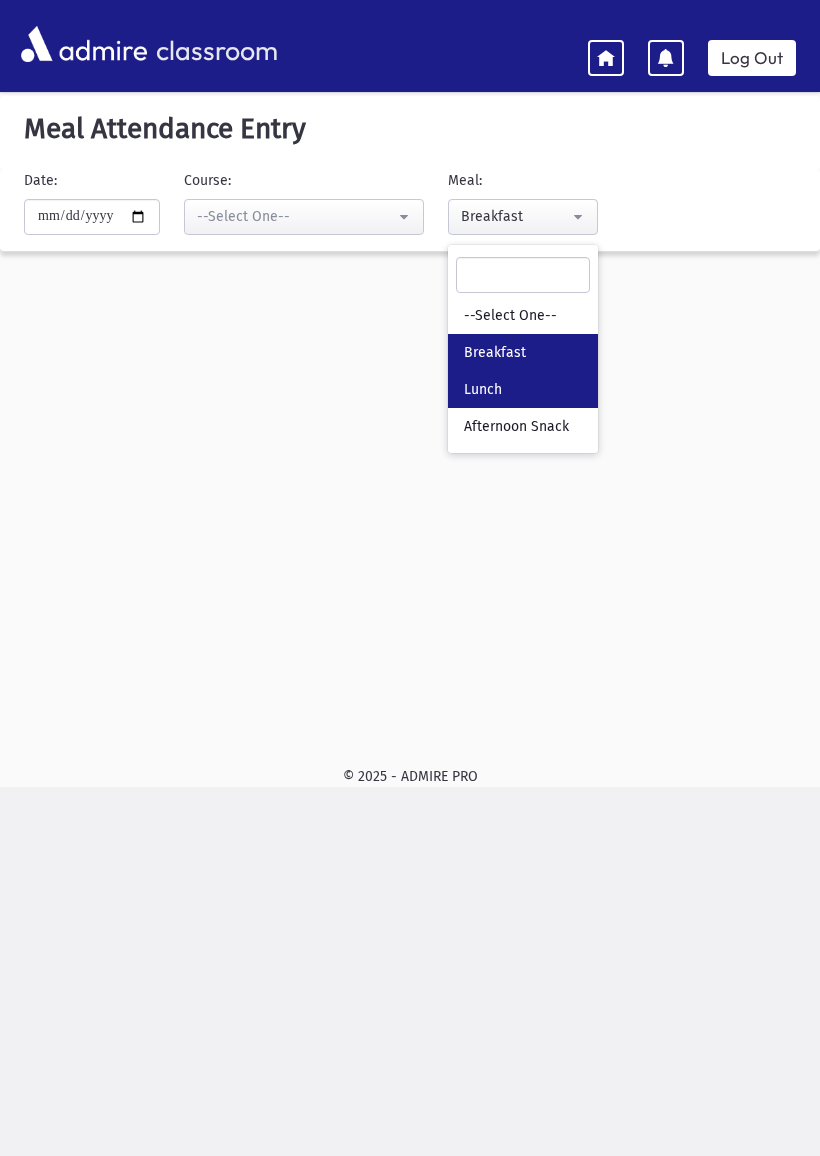 click on "Lunch" at bounding box center [523, 389] 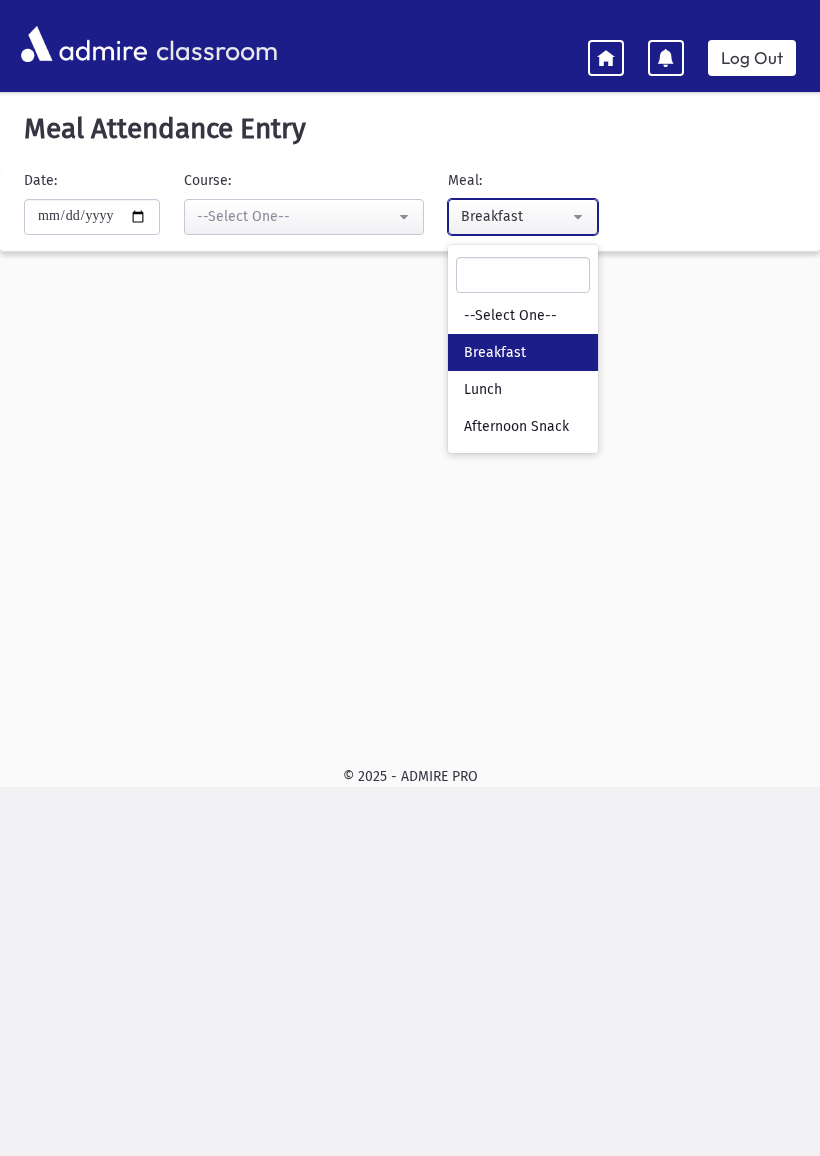 select on "*" 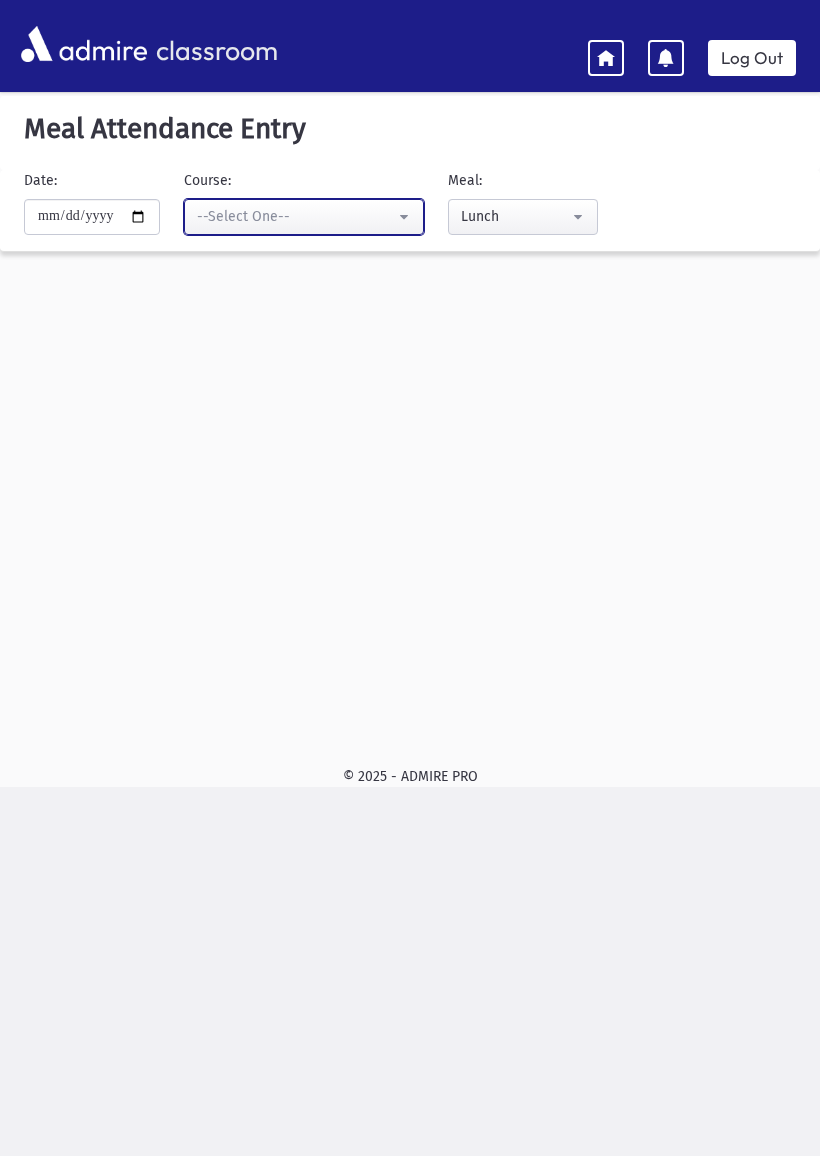 click on "--Select One--" at bounding box center [304, 217] 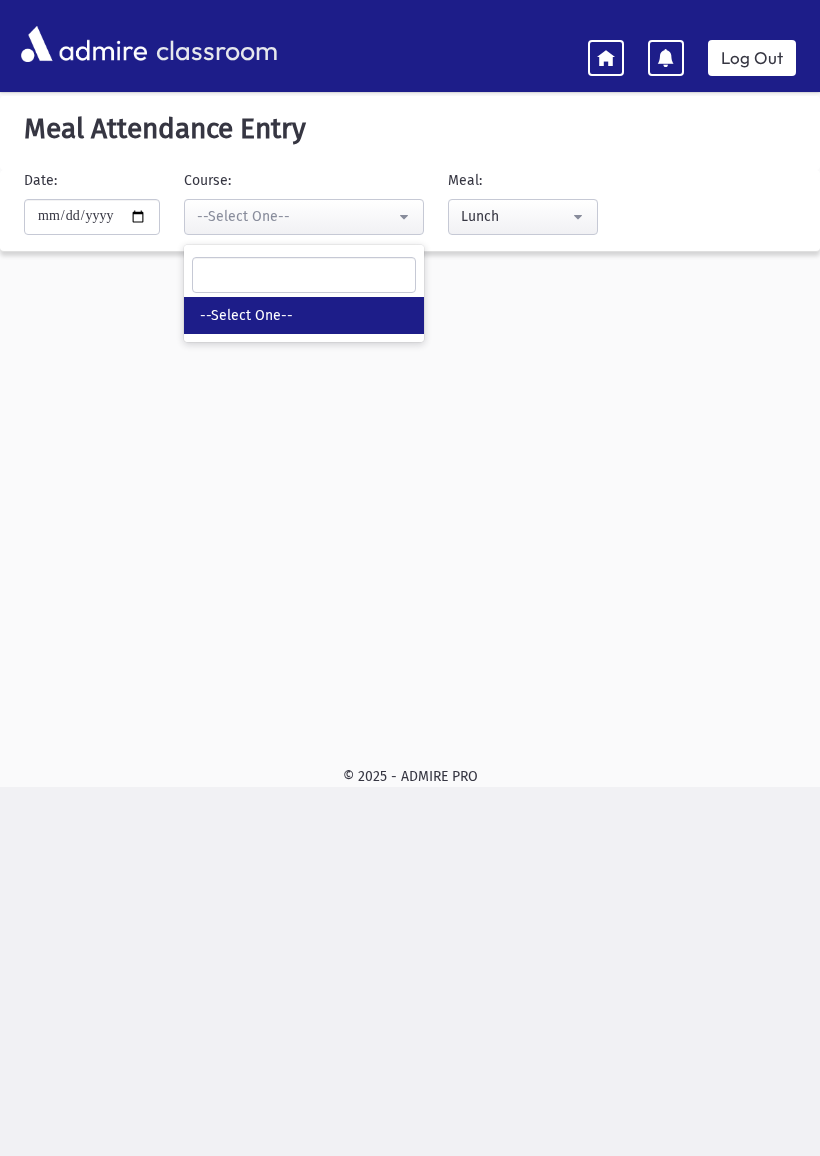 click on "**********" at bounding box center (410, 419) 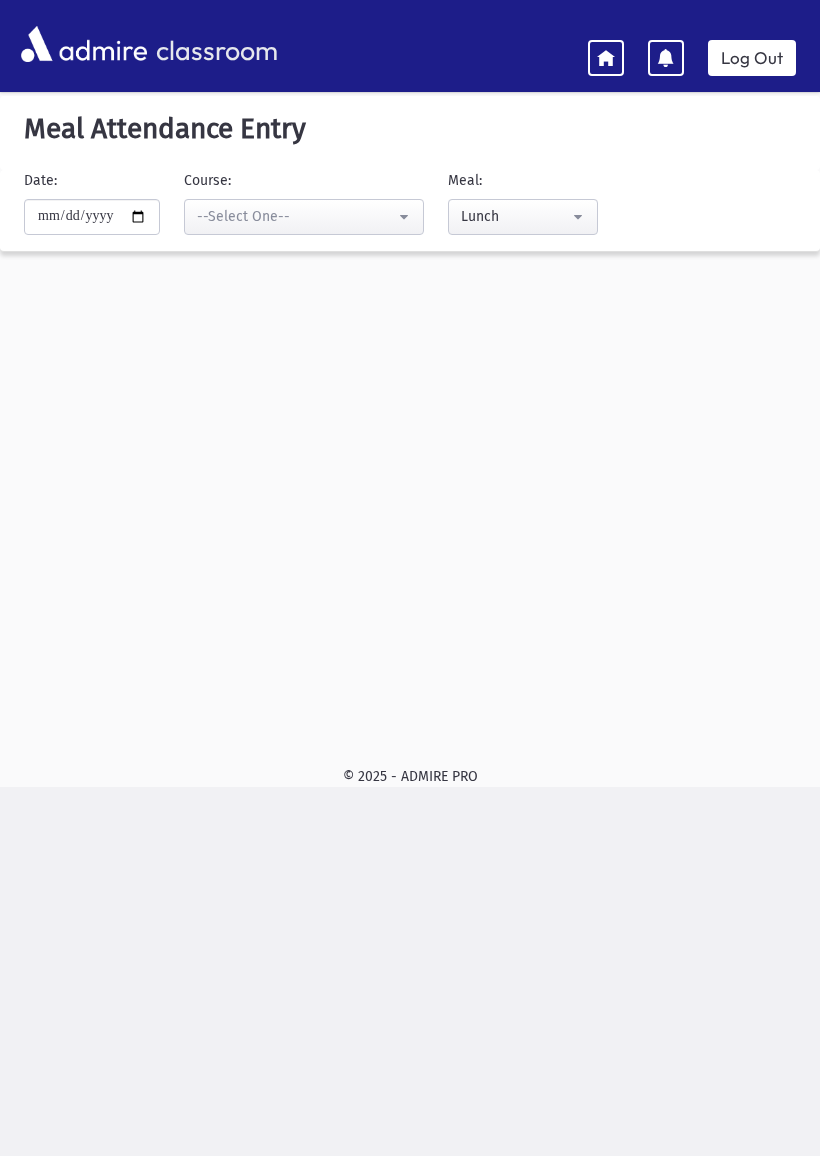click on "**********" at bounding box center (92, 202) 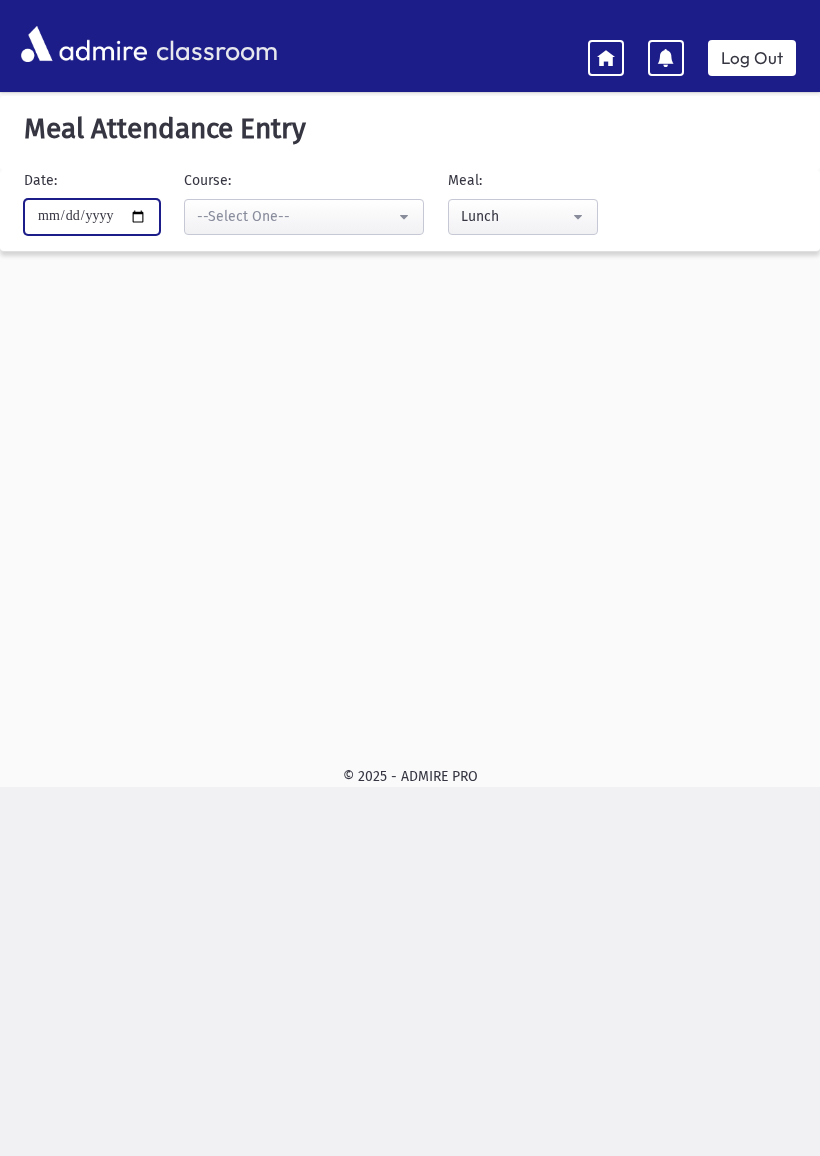 click on "**********" at bounding box center [92, 217] 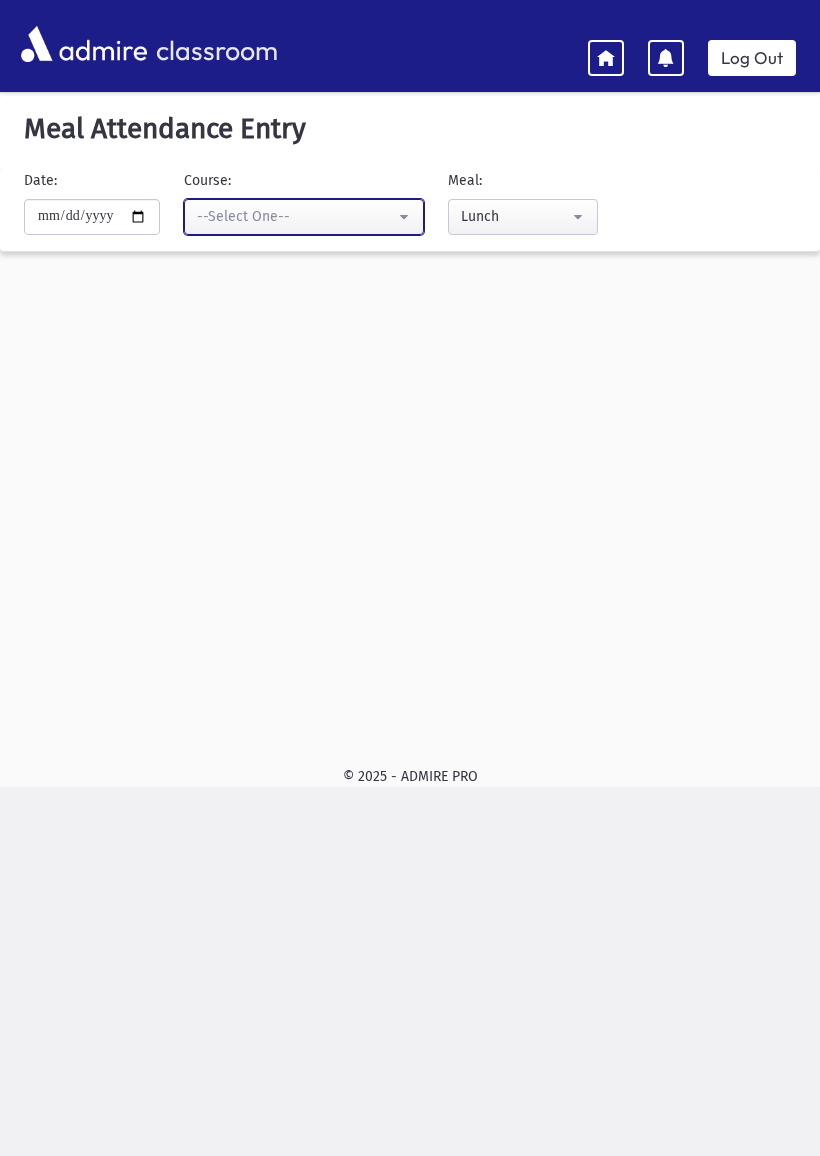 click on "--Select One--" at bounding box center (296, 216) 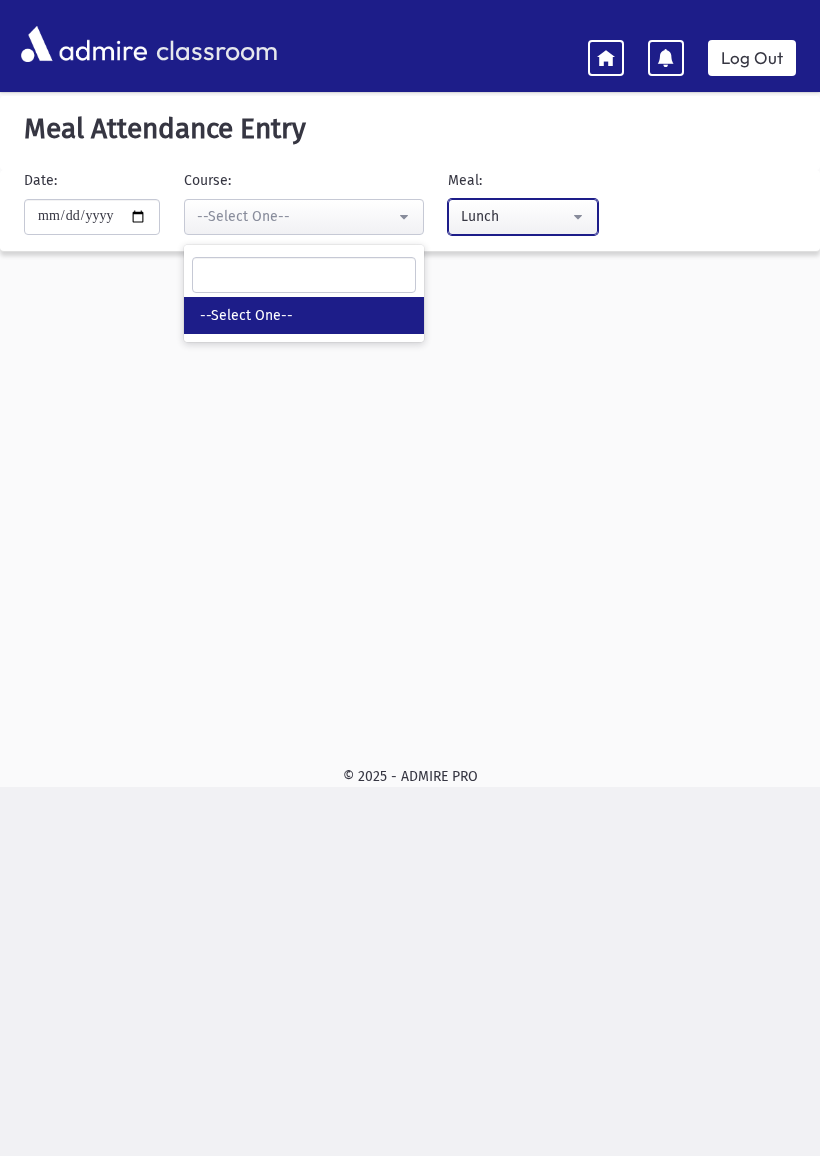 click on "Lunch" at bounding box center [515, 216] 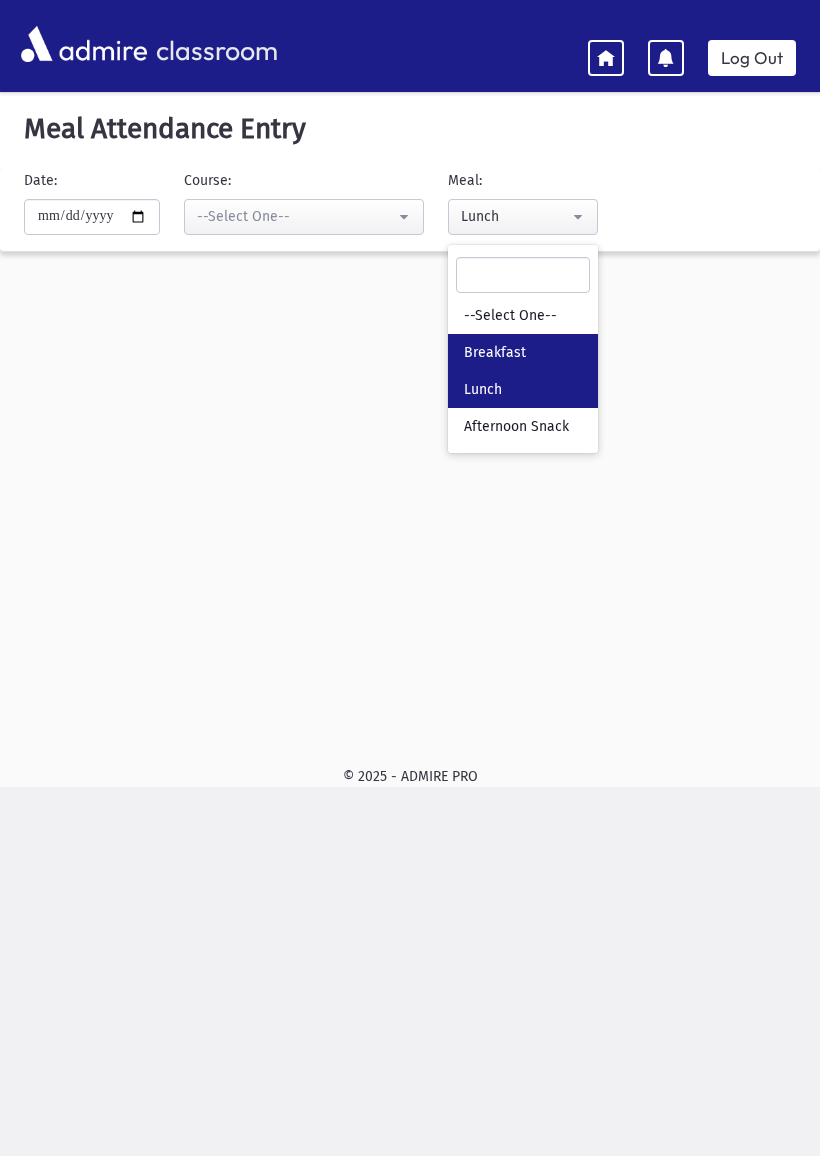 click on "Breakfast" at bounding box center [523, 352] 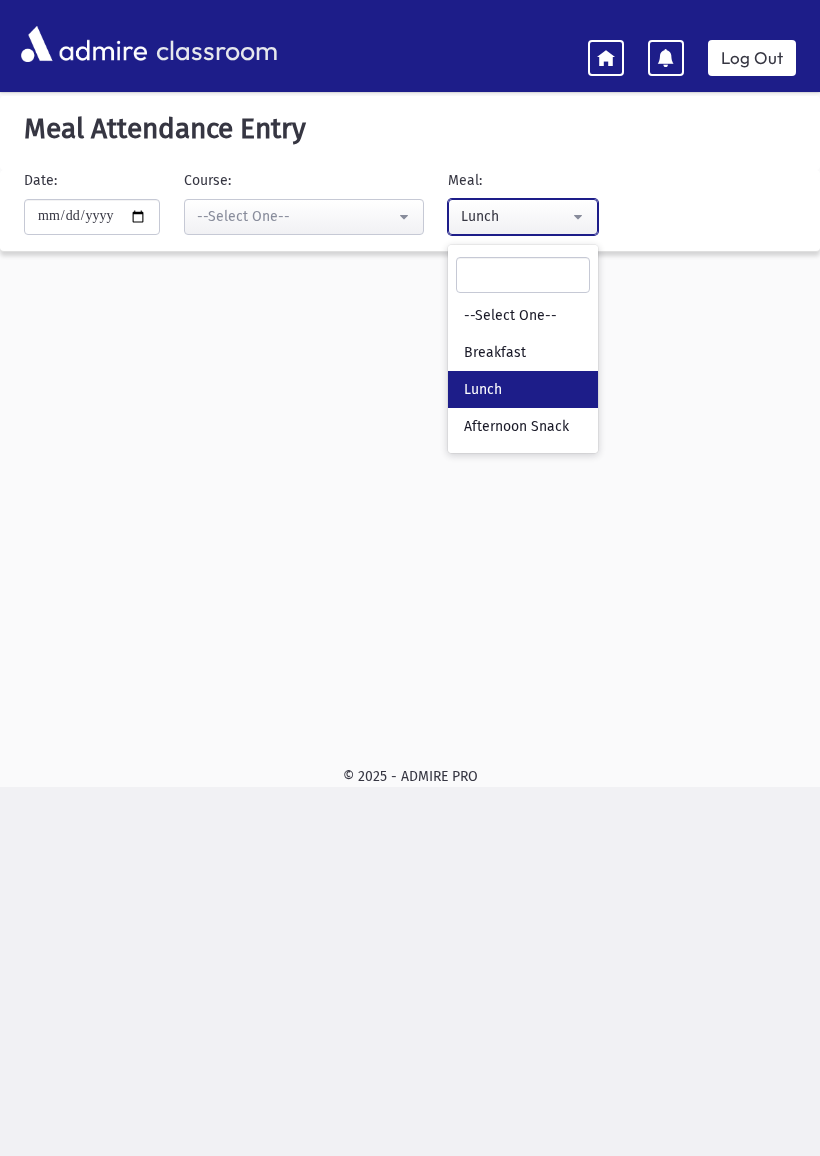 select on "*" 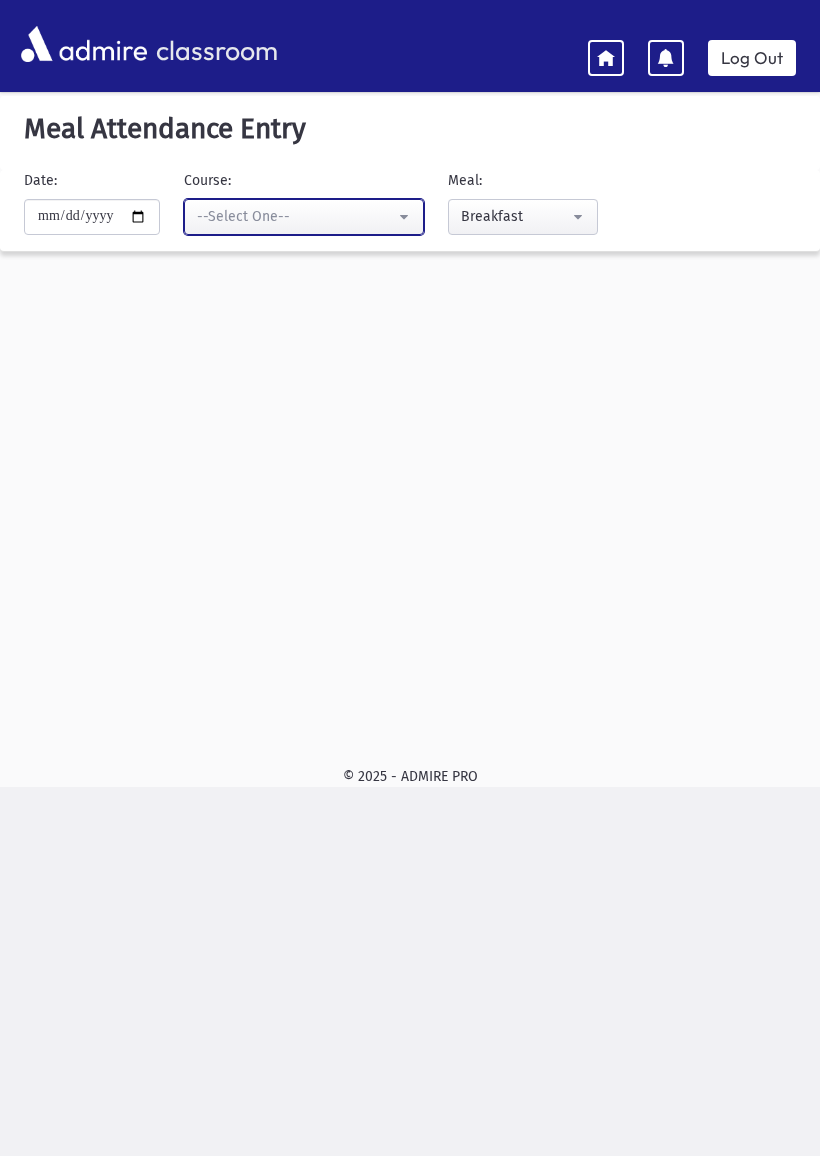 click on "--Select One--" at bounding box center [296, 216] 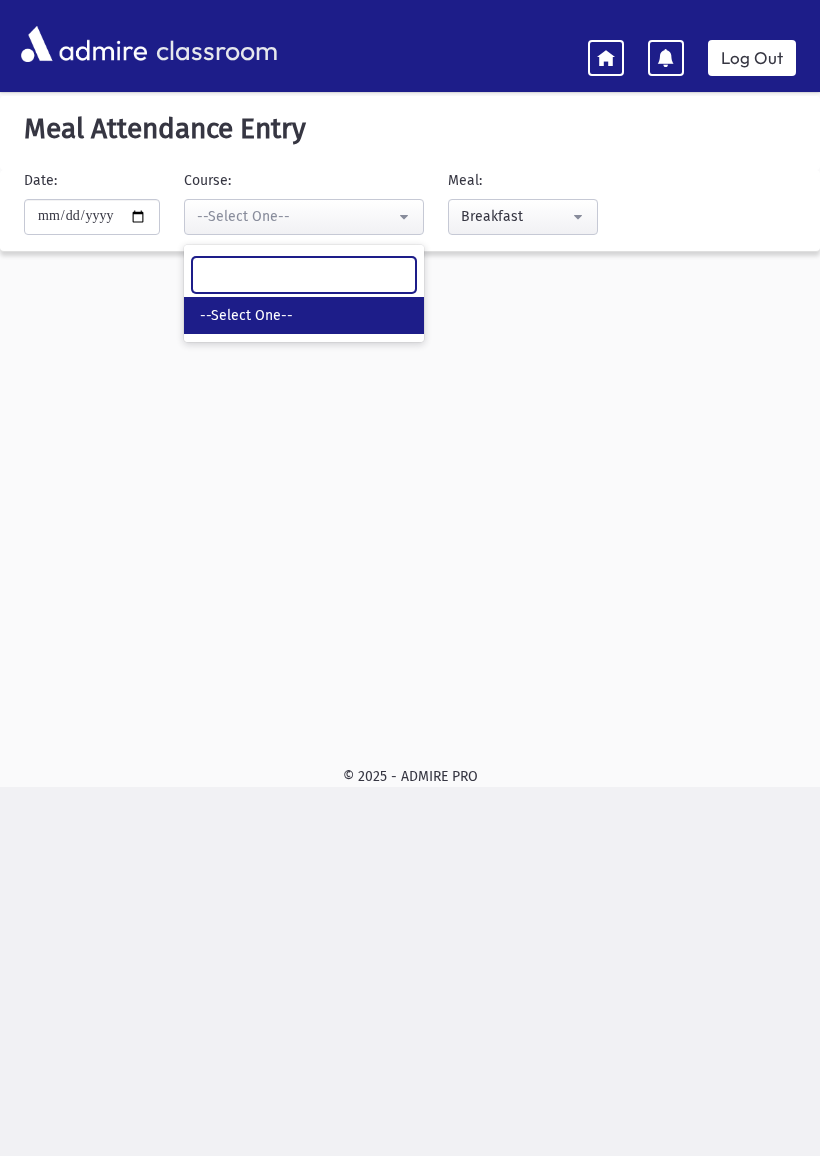 click at bounding box center [304, 275] 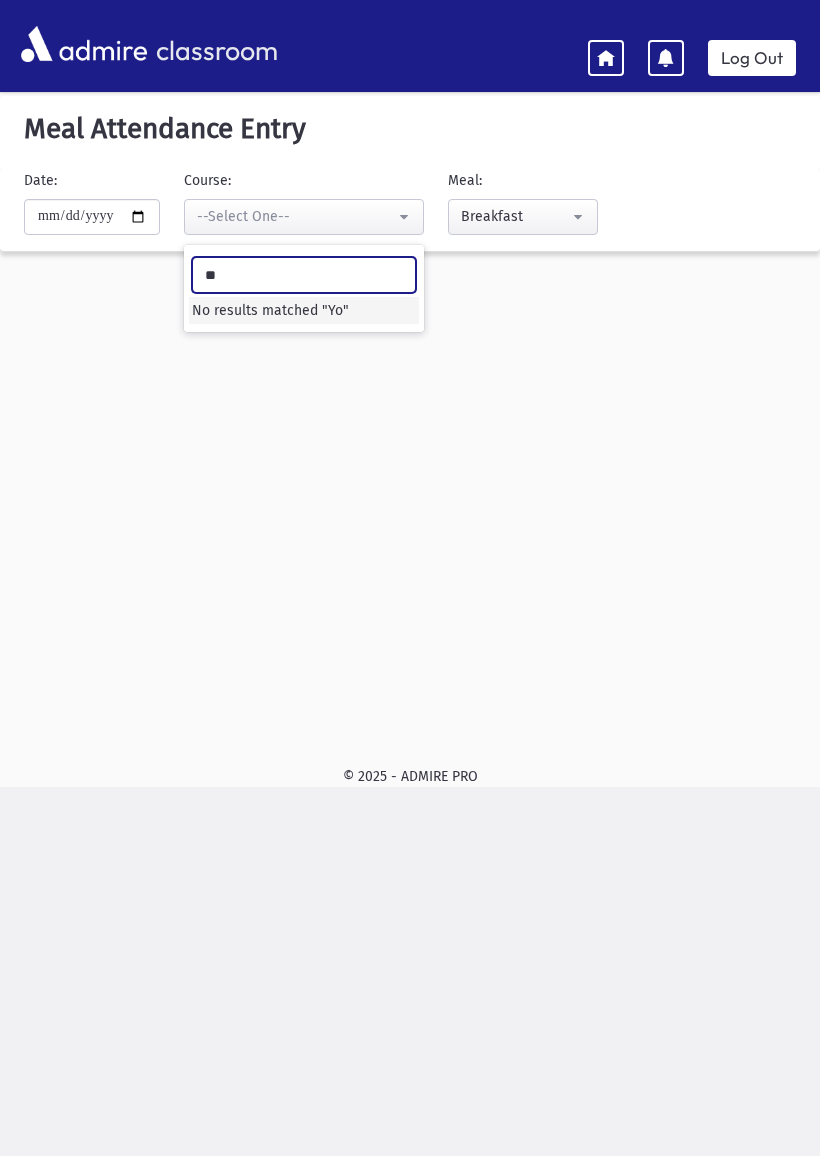 type on "***" 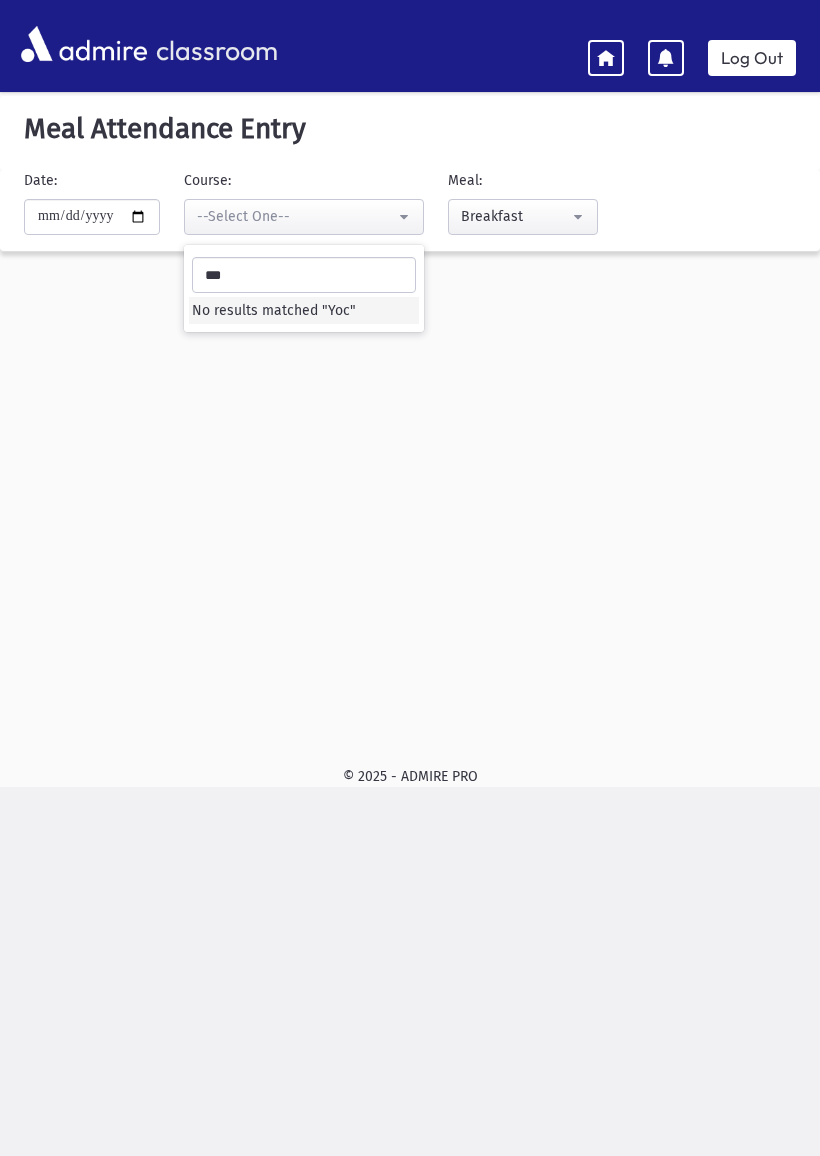 click at bounding box center (606, 57) 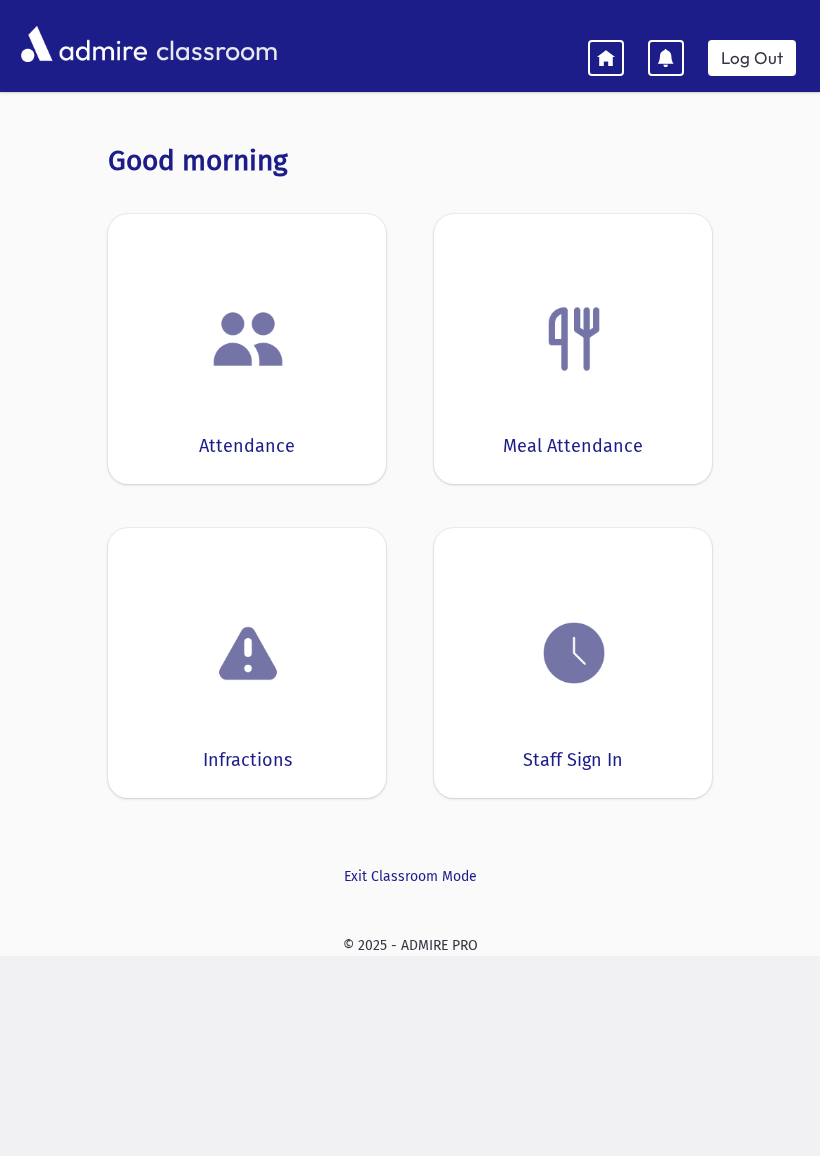 click at bounding box center [574, 339] 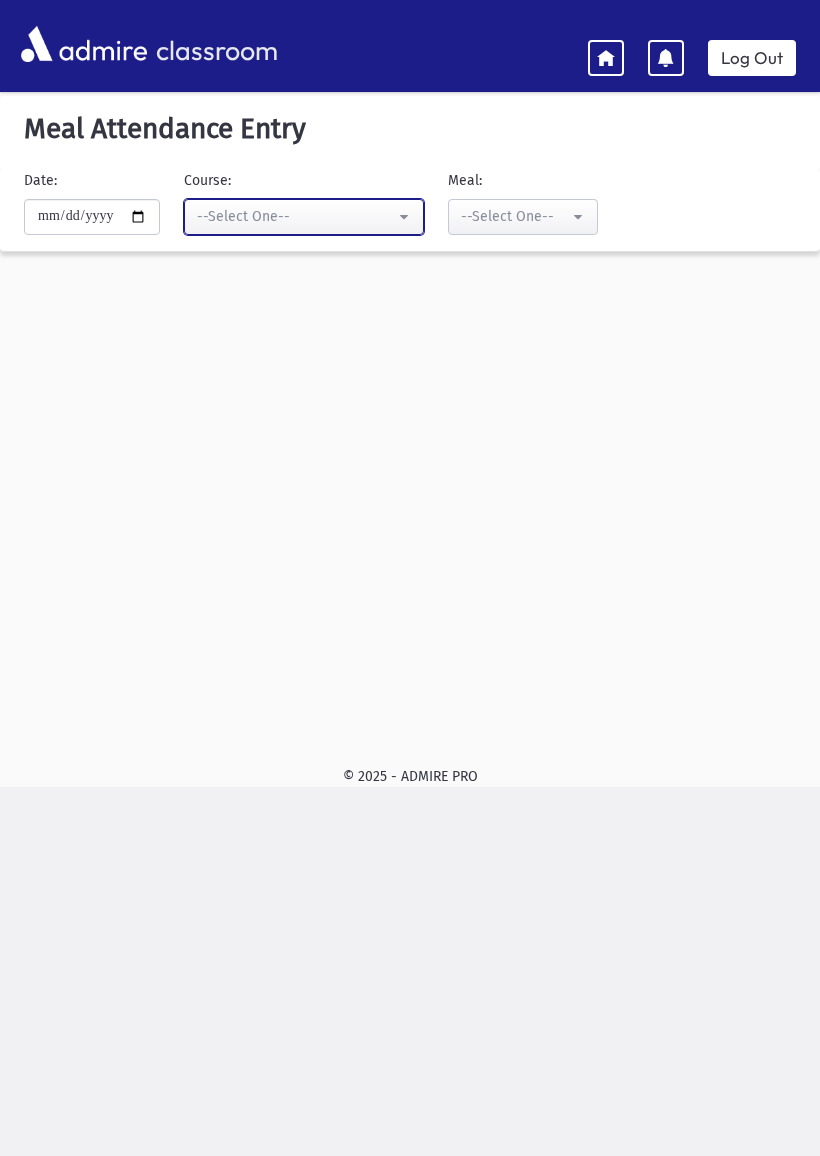 click on "--Select One--" at bounding box center (296, 216) 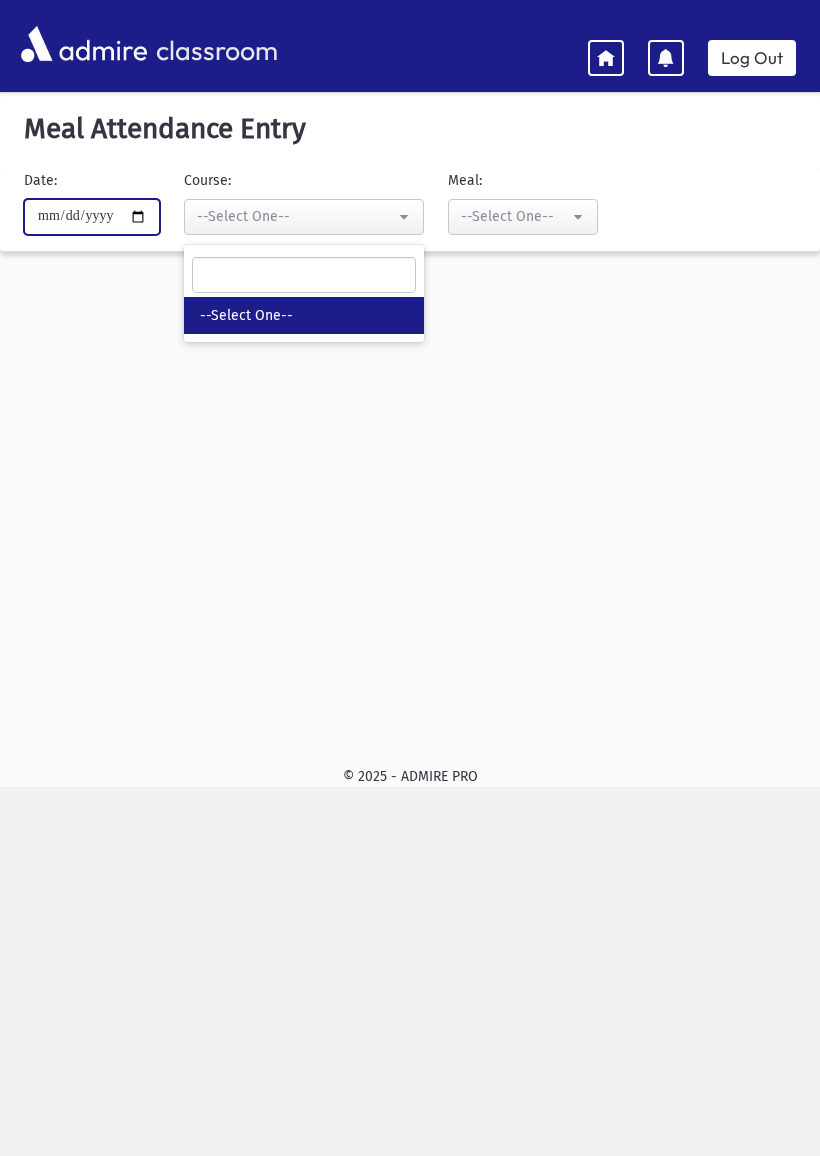 click on "**********" at bounding box center (92, 217) 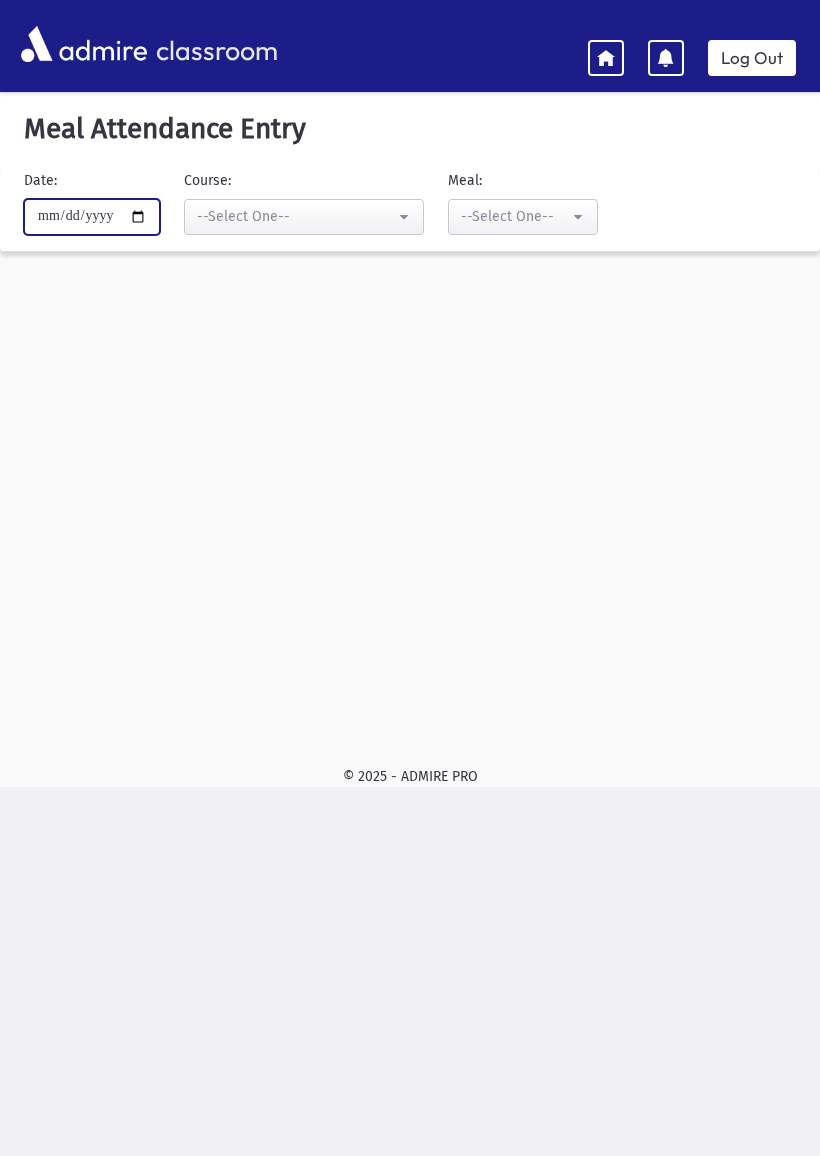 type on "**********" 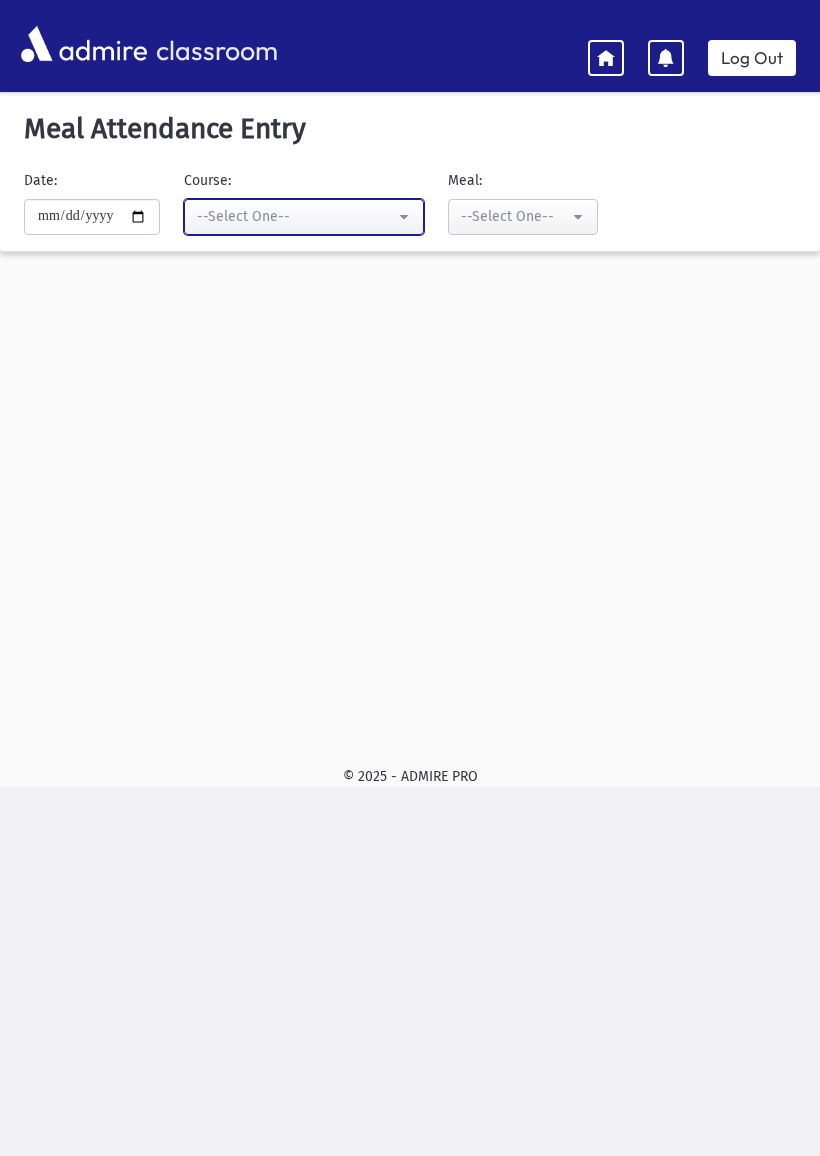 click on "--Select One--" at bounding box center [296, 216] 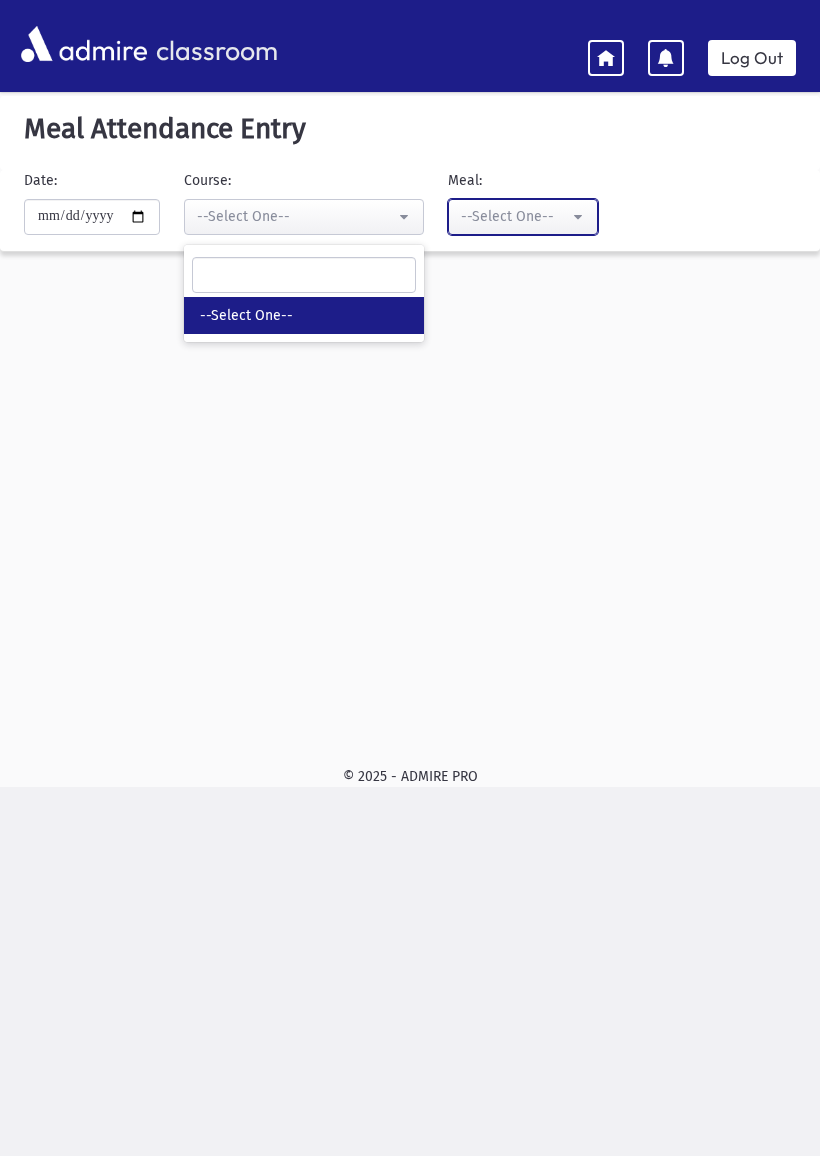 click on "--Select One--" at bounding box center (515, 216) 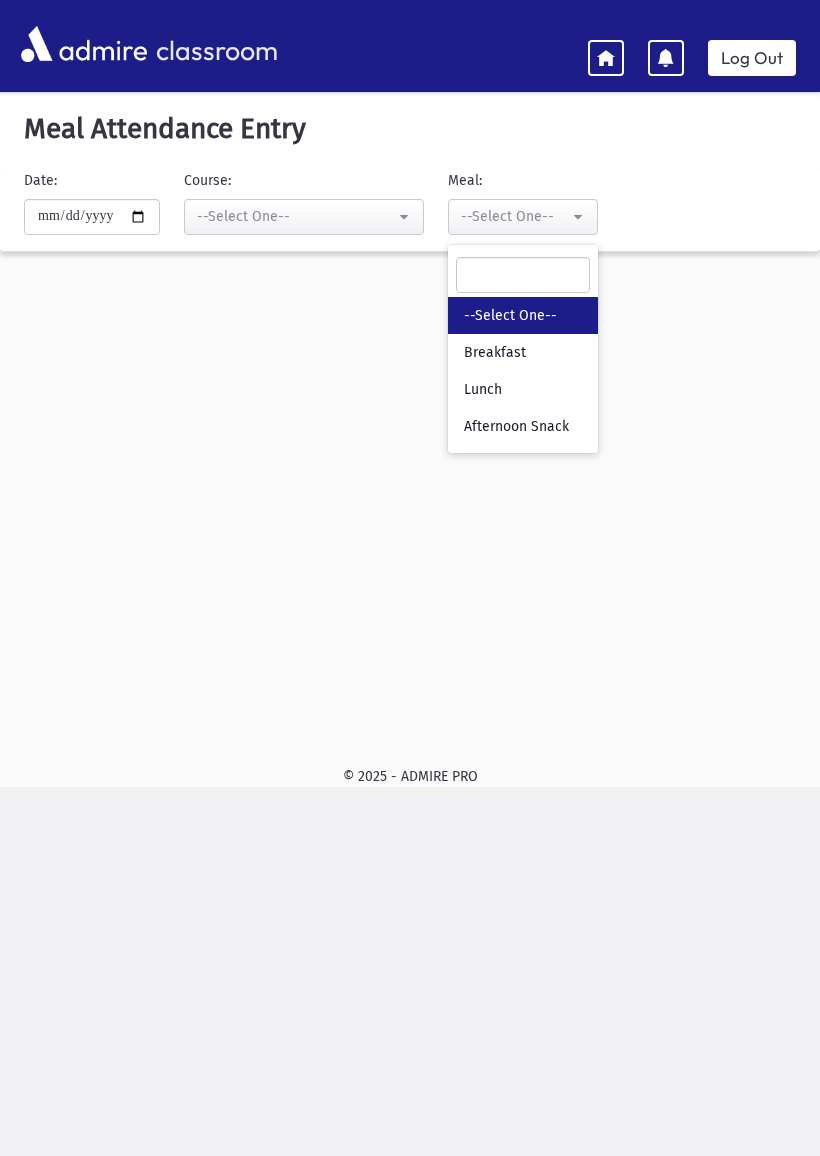 click on "--Select One--" at bounding box center [523, 315] 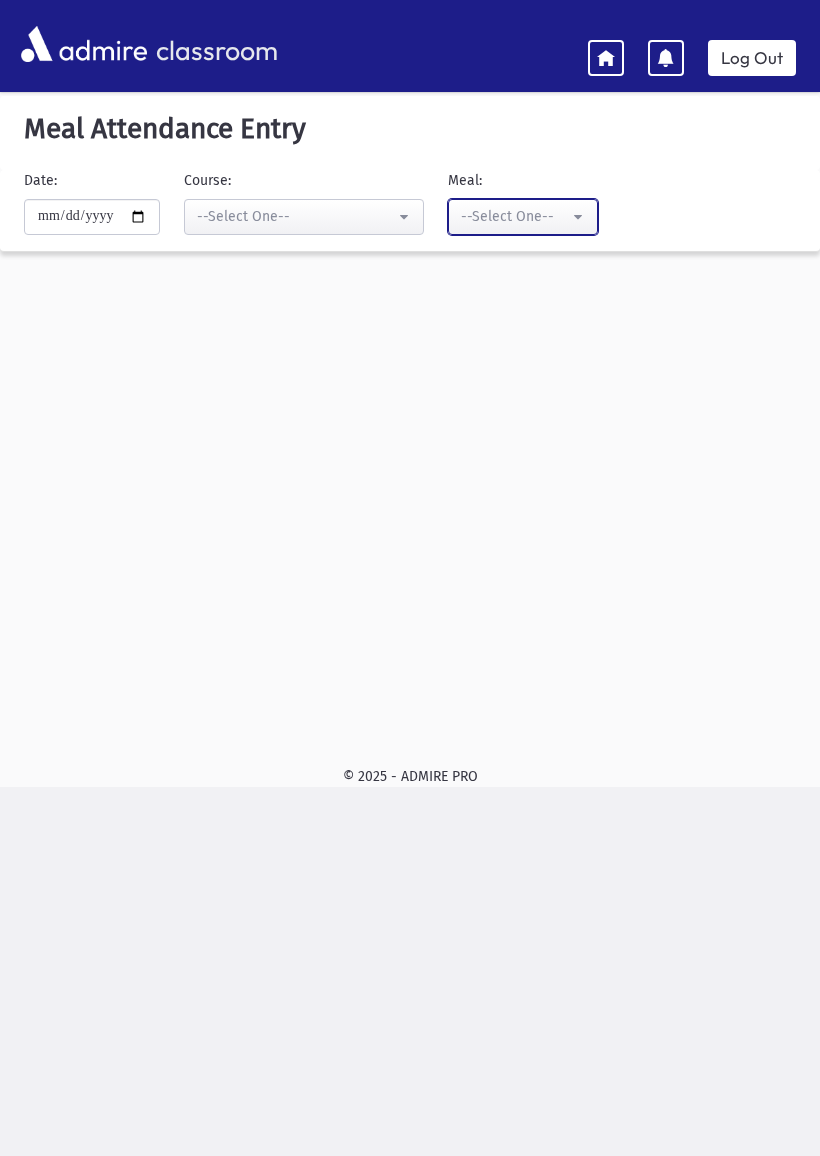 click on "--Select One--" at bounding box center (523, 217) 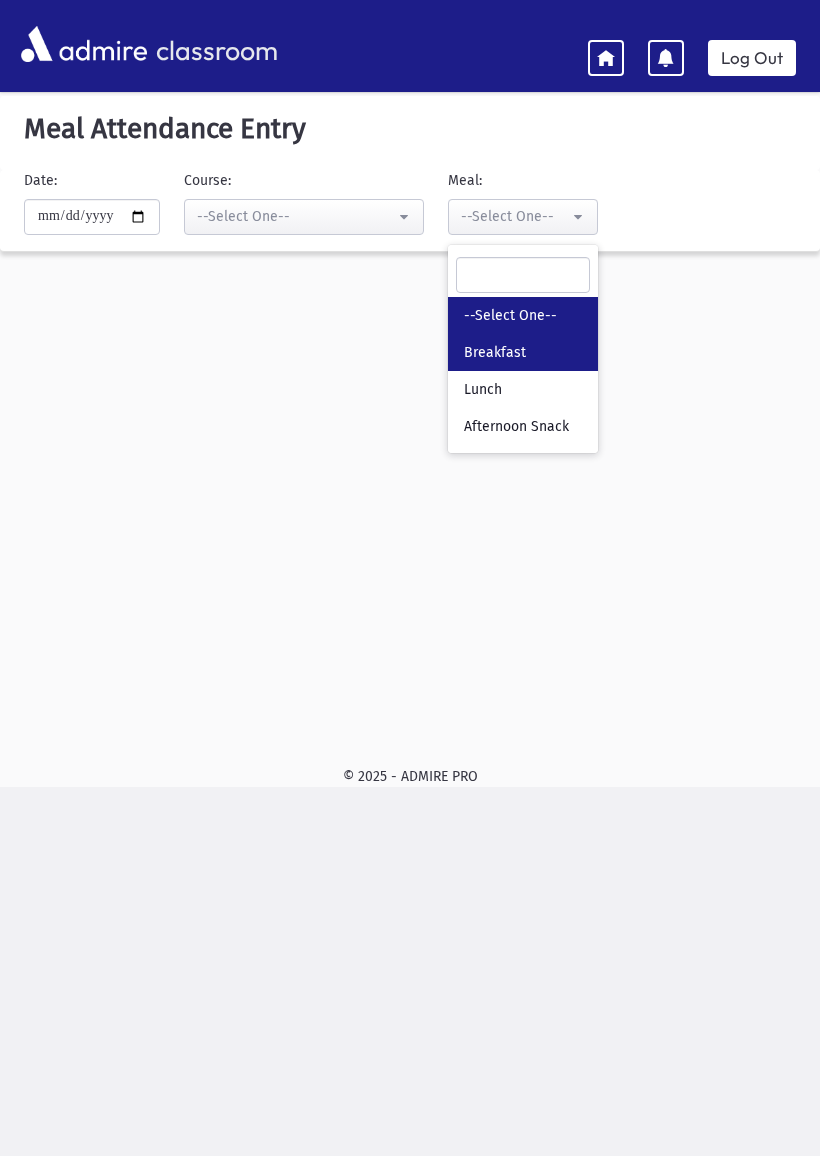 click on "Breakfast" at bounding box center (523, 352) 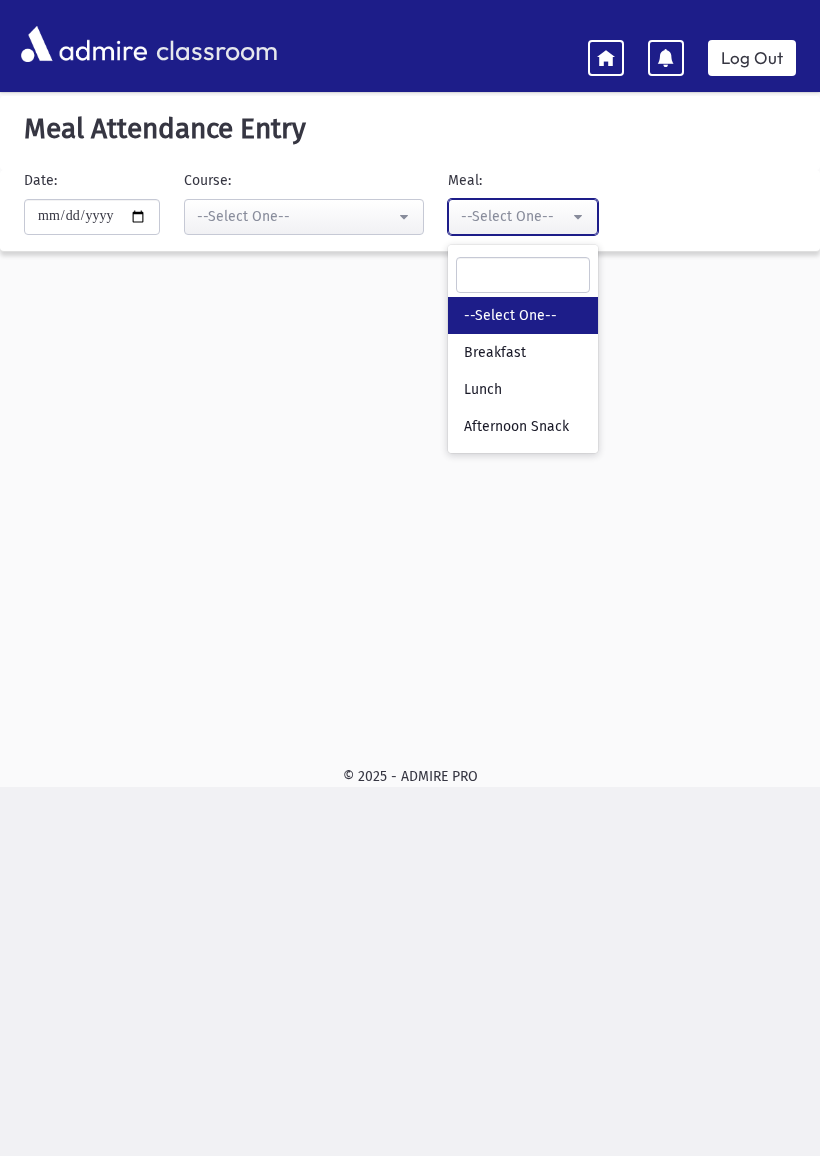 select on "*" 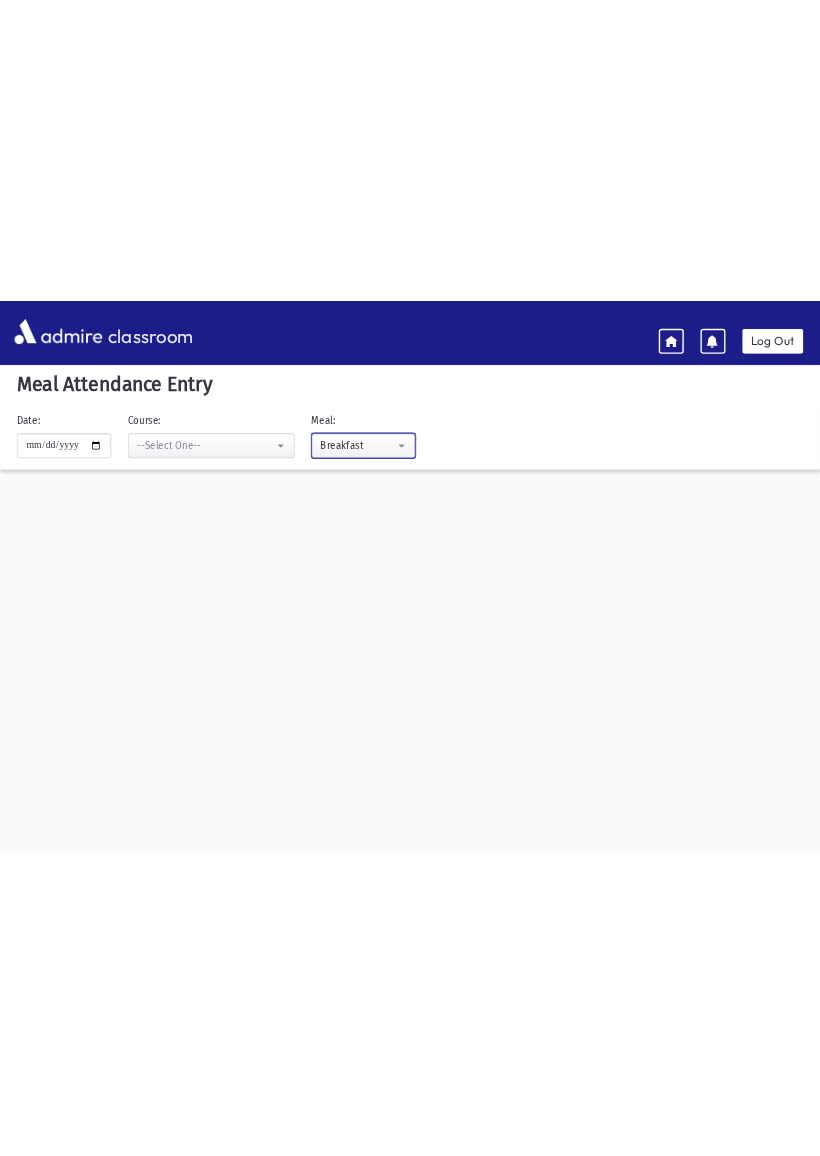 scroll, scrollTop: 0, scrollLeft: 0, axis: both 